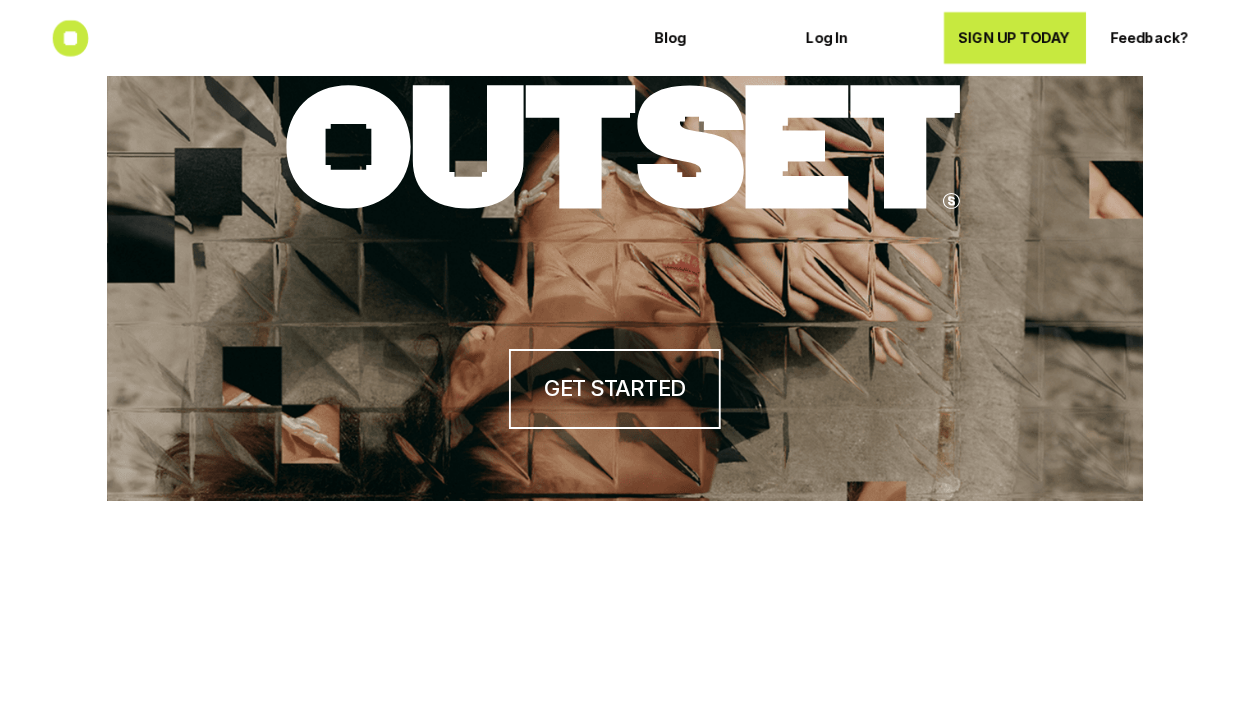 scroll, scrollTop: 0, scrollLeft: 0, axis: both 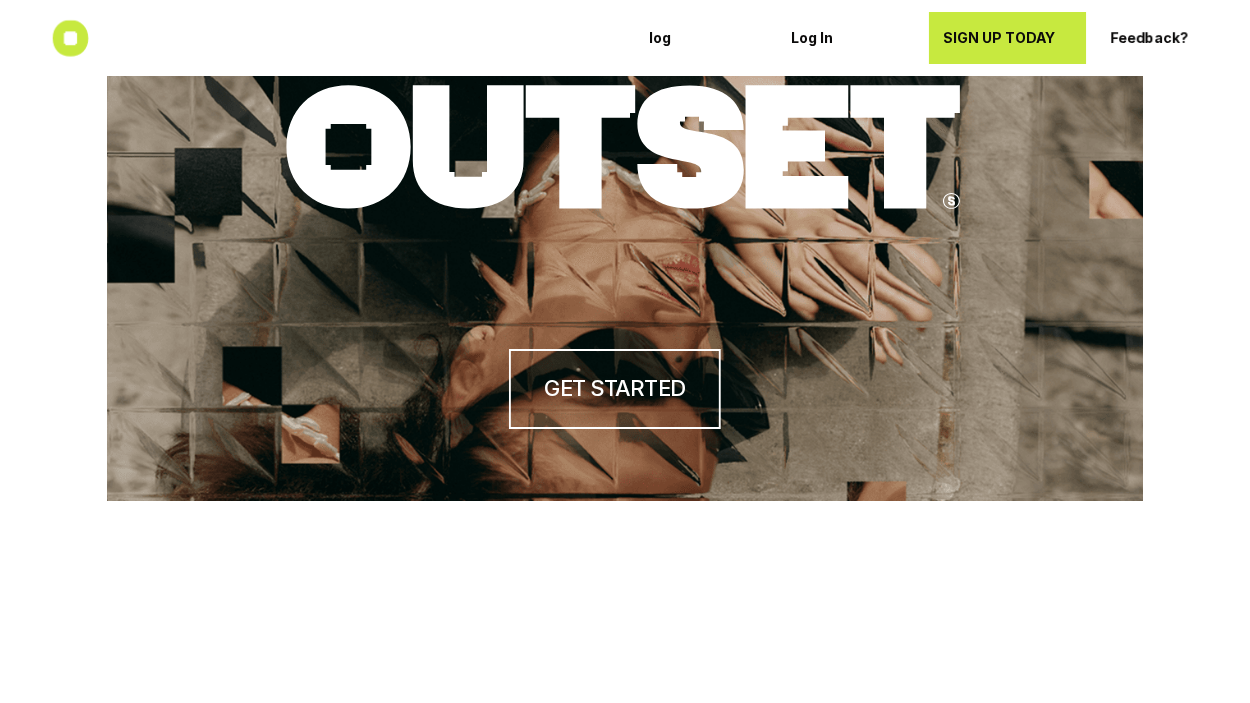 click on "SIGN UP TODAY" at bounding box center [1007, 38] 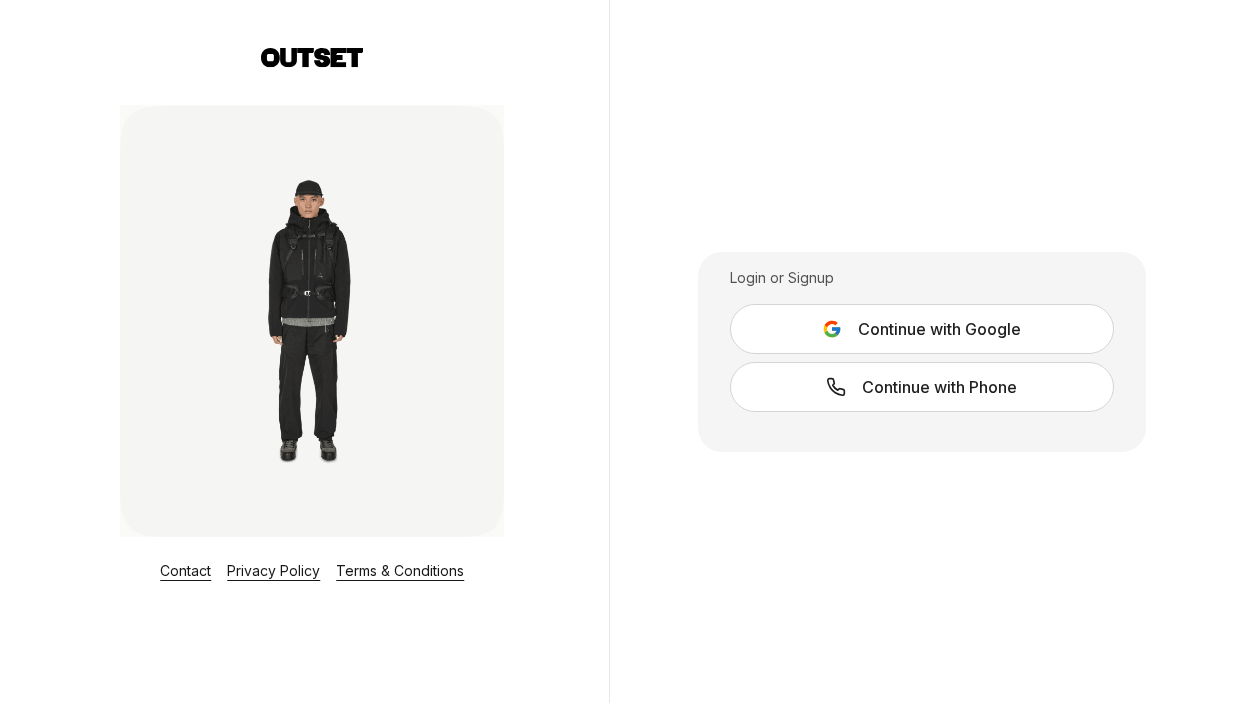 scroll, scrollTop: 0, scrollLeft: 0, axis: both 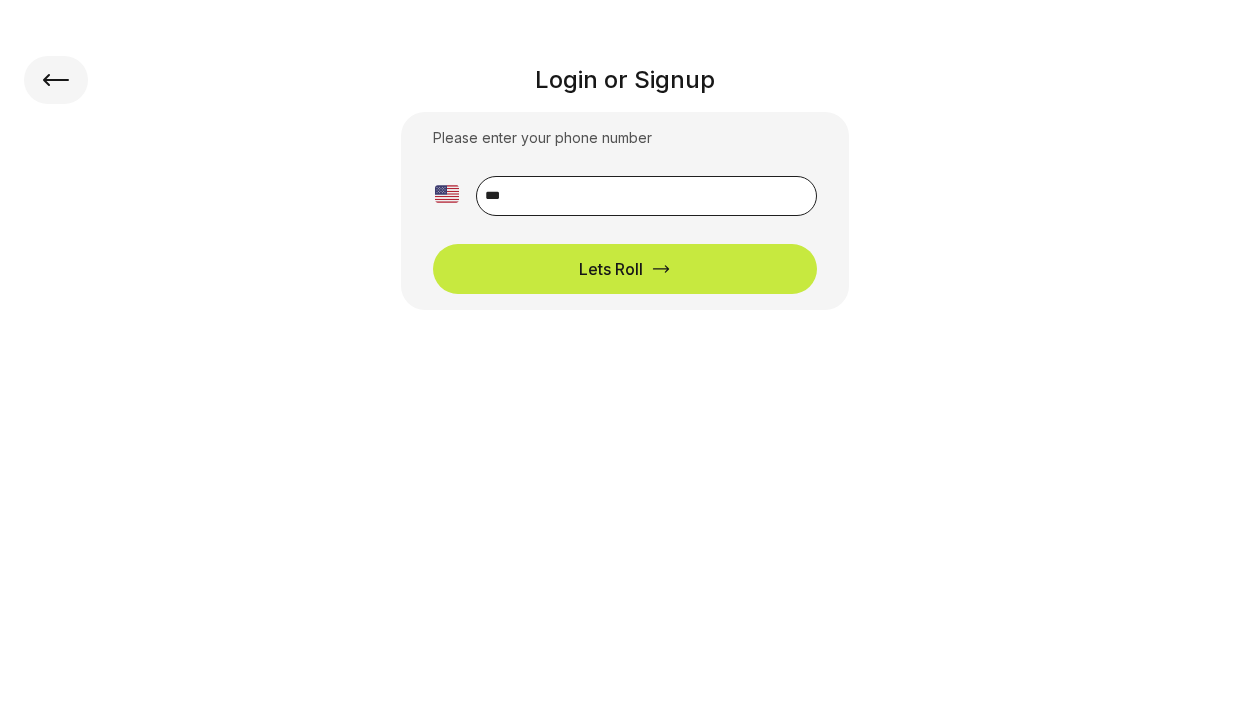 click on "**" at bounding box center (646, 196) 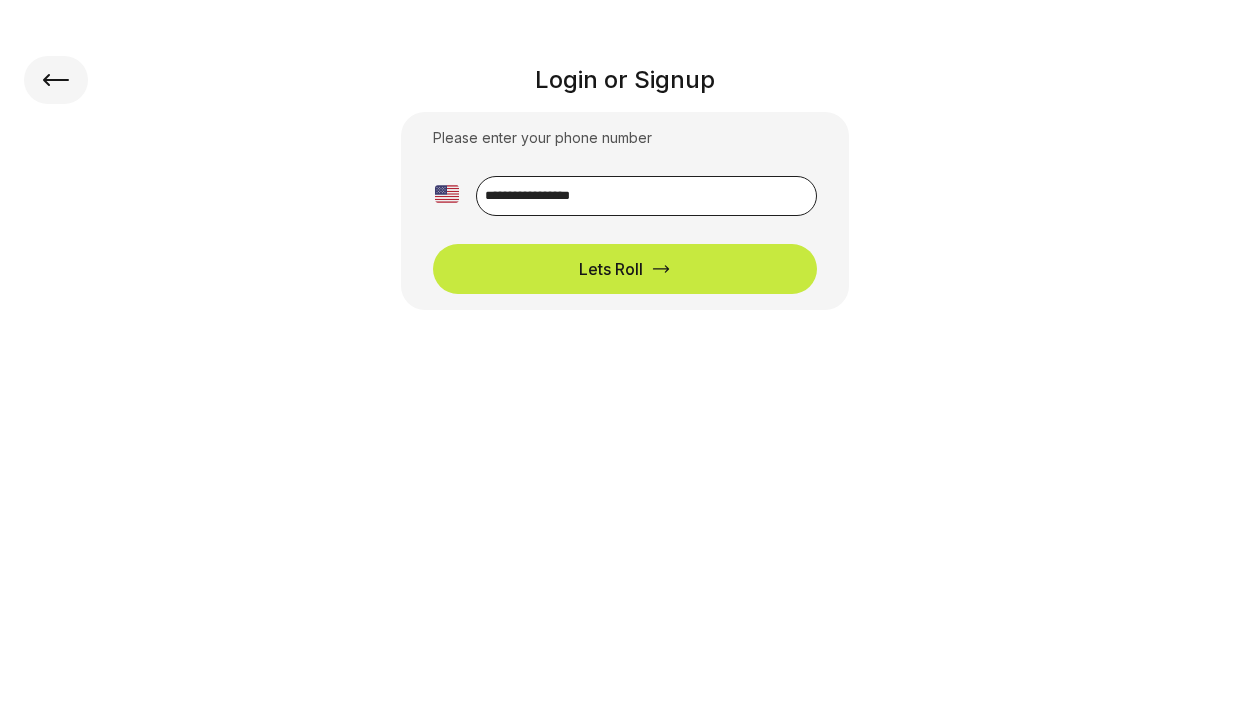 type on "**********" 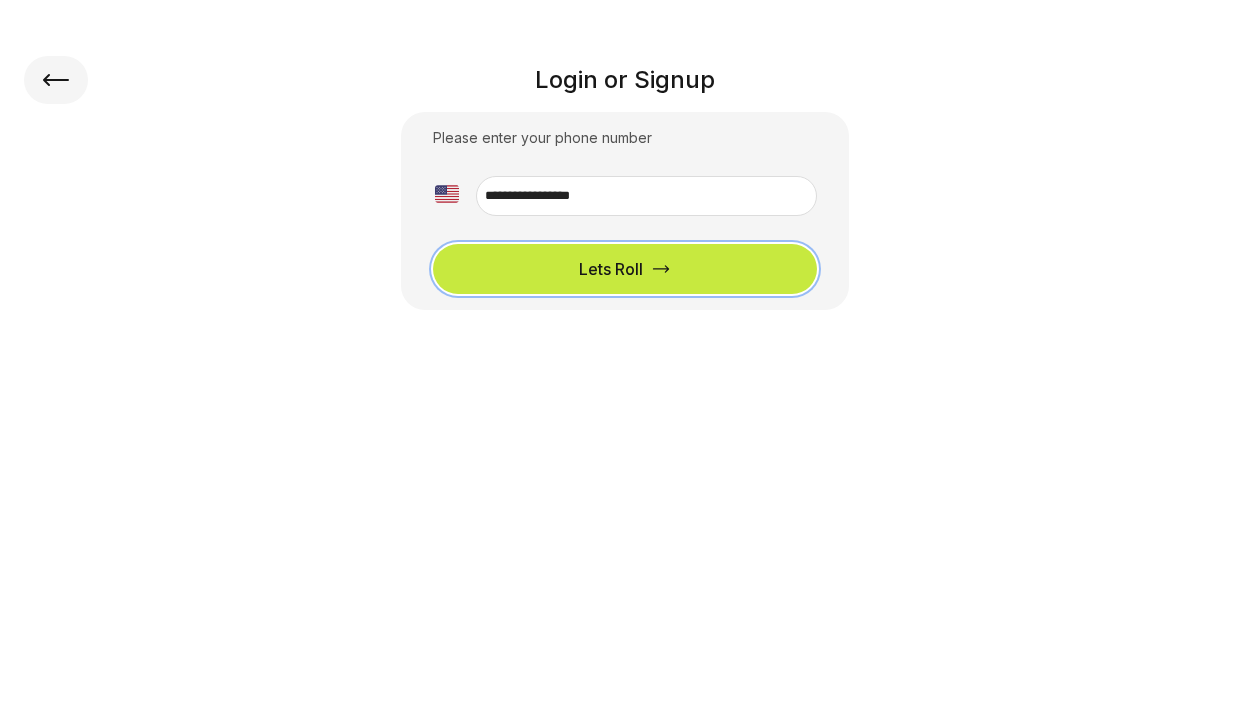 click 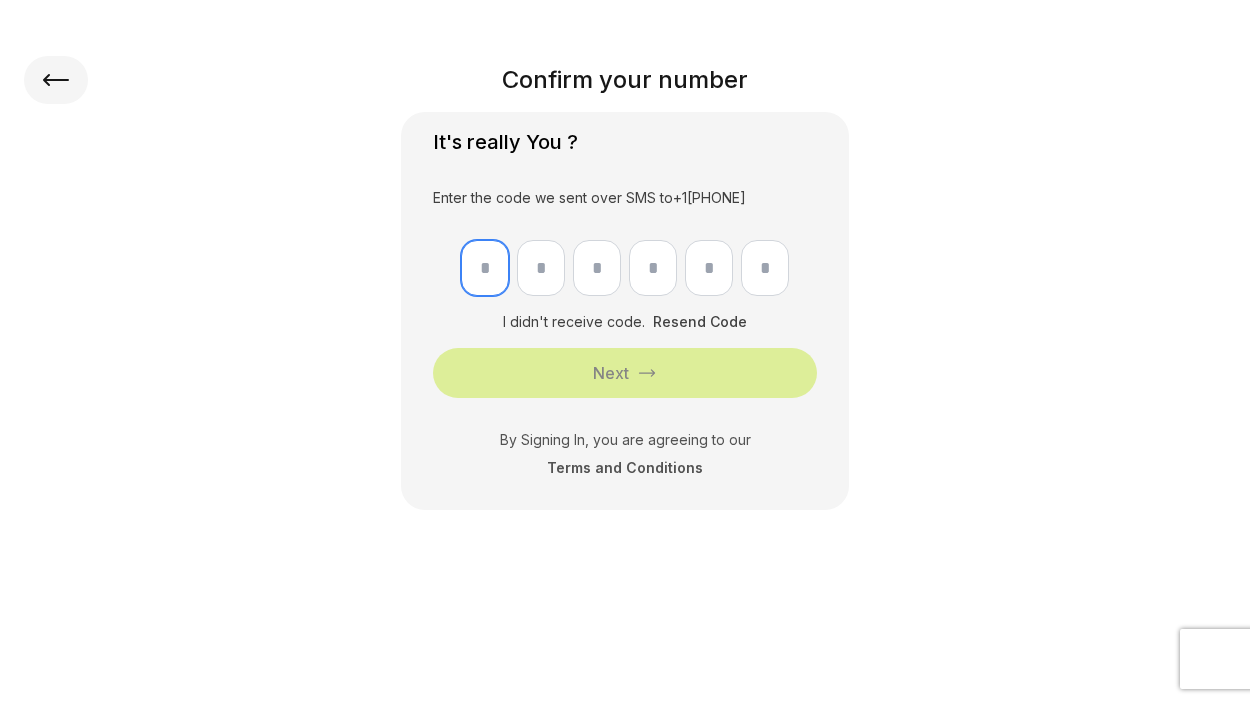 click at bounding box center (485, 268) 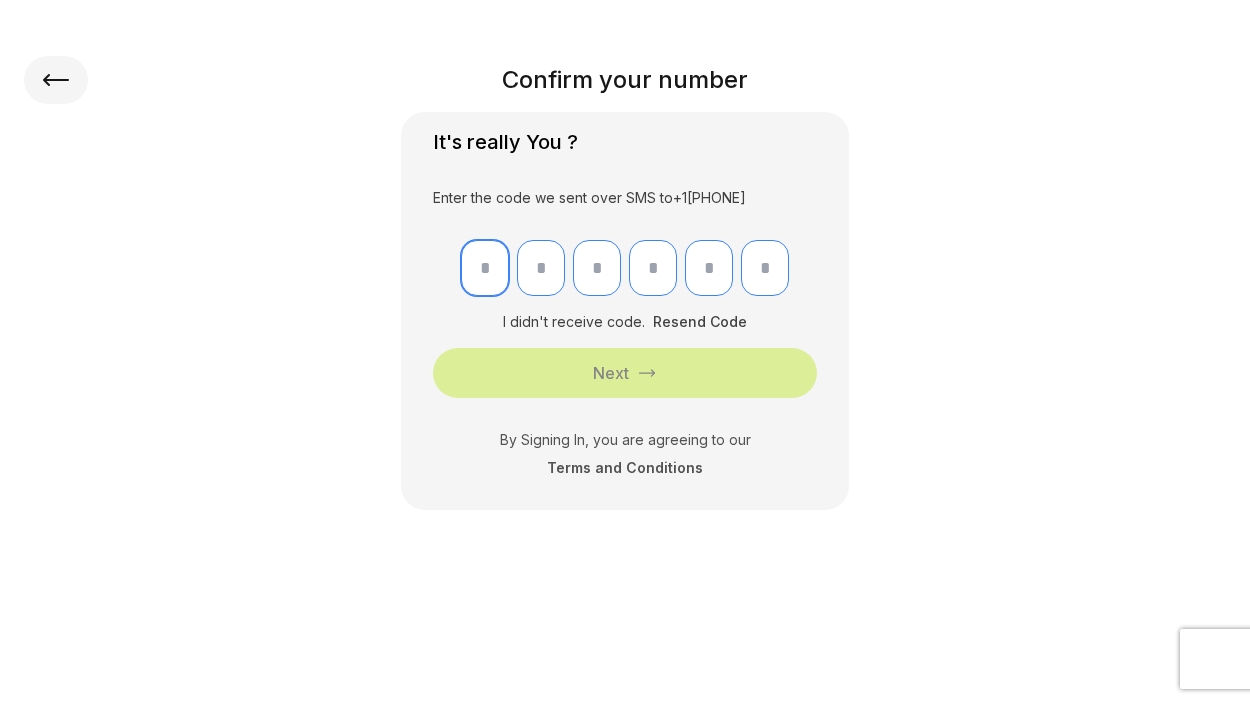 type on "*" 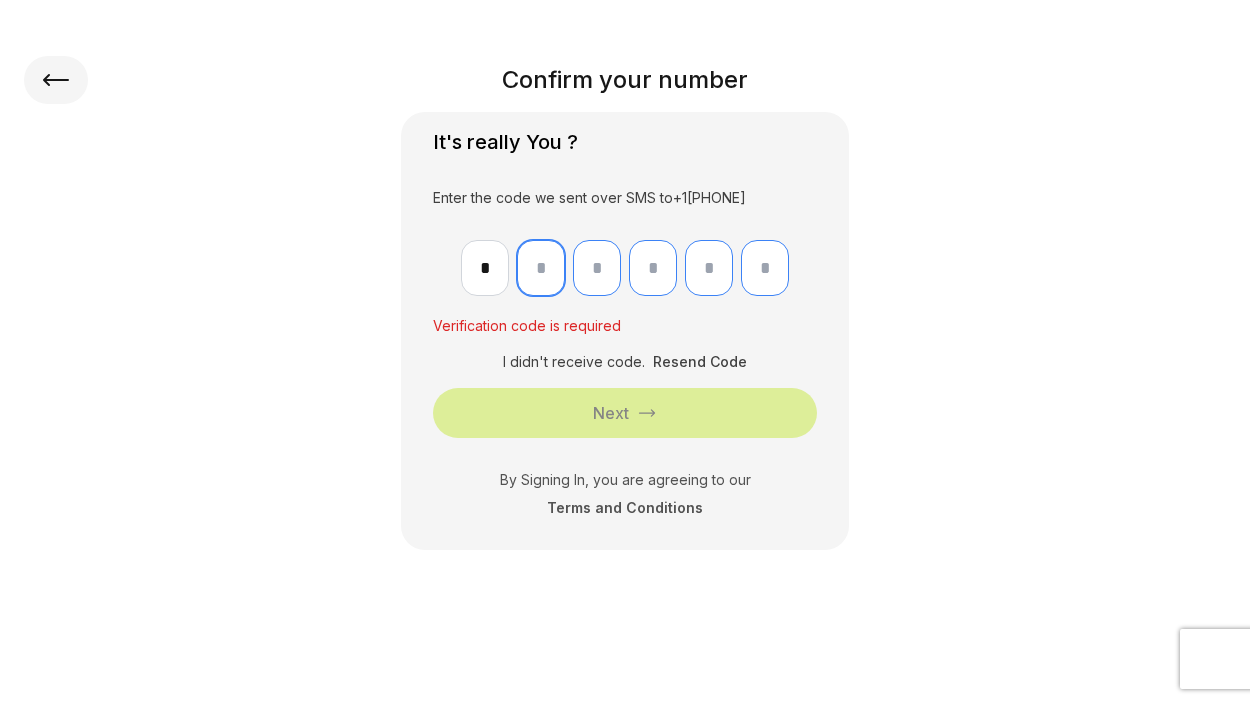 type on "*" 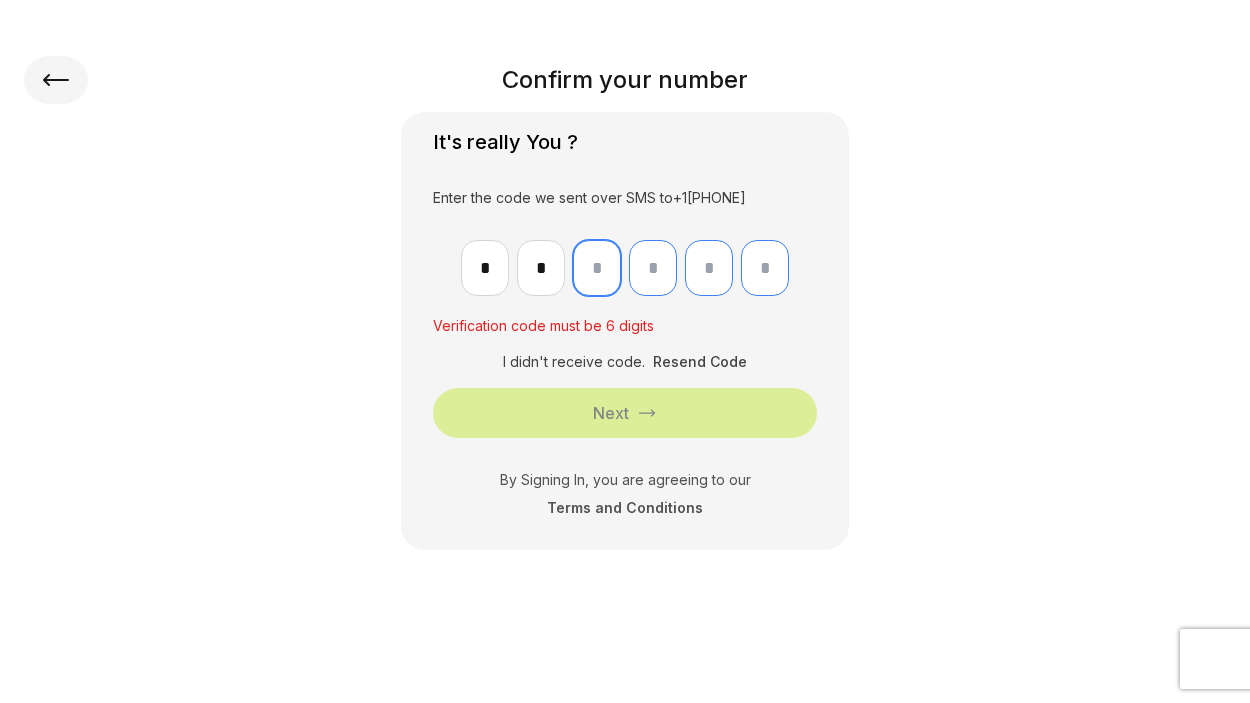 type on "*" 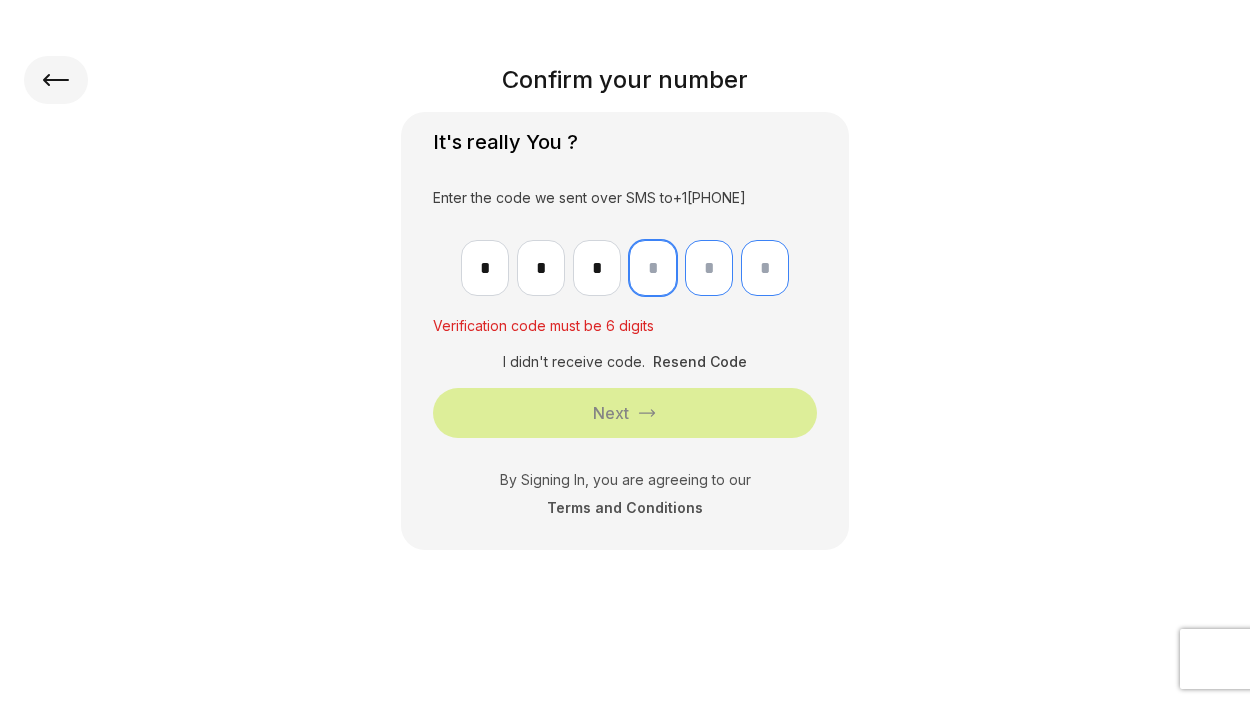type on "*" 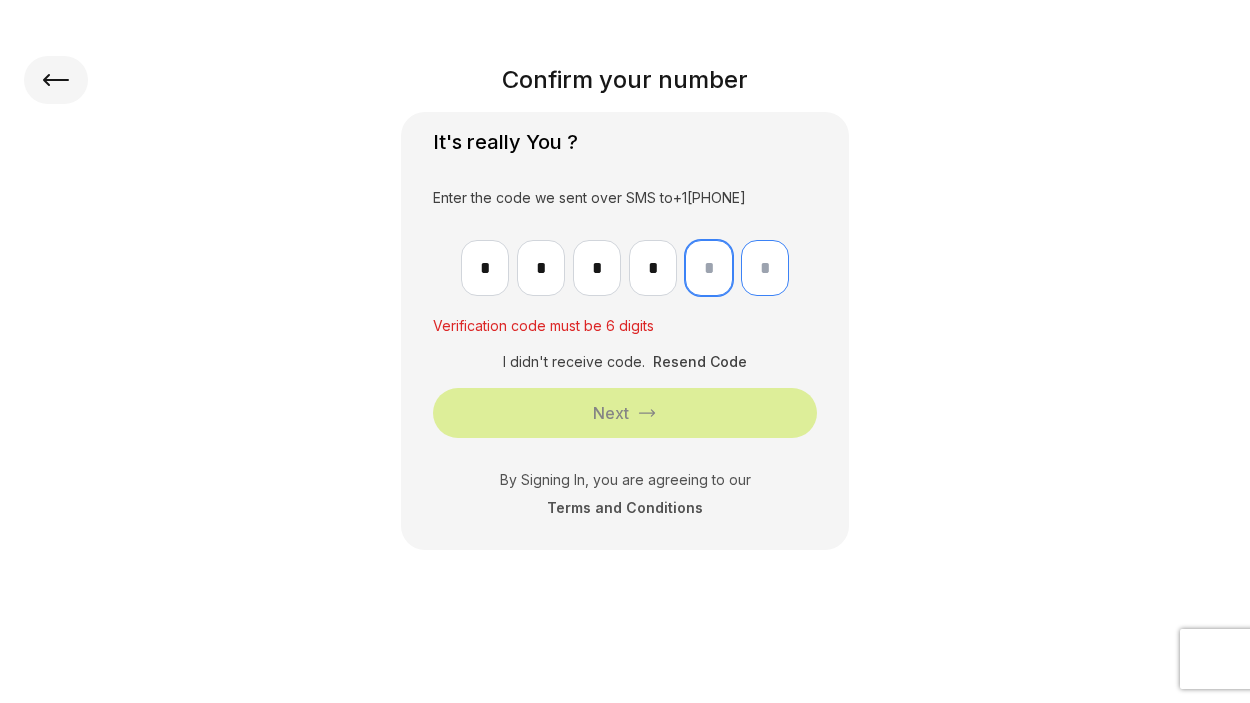 type on "*" 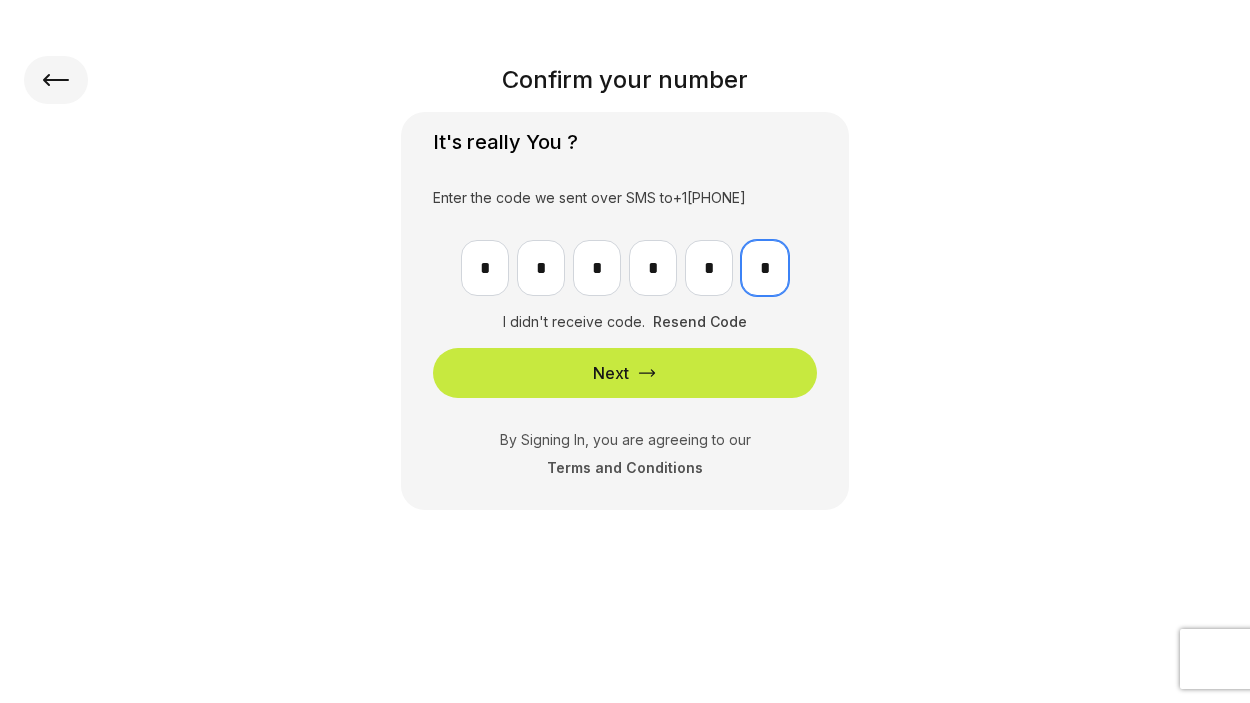 type on "*" 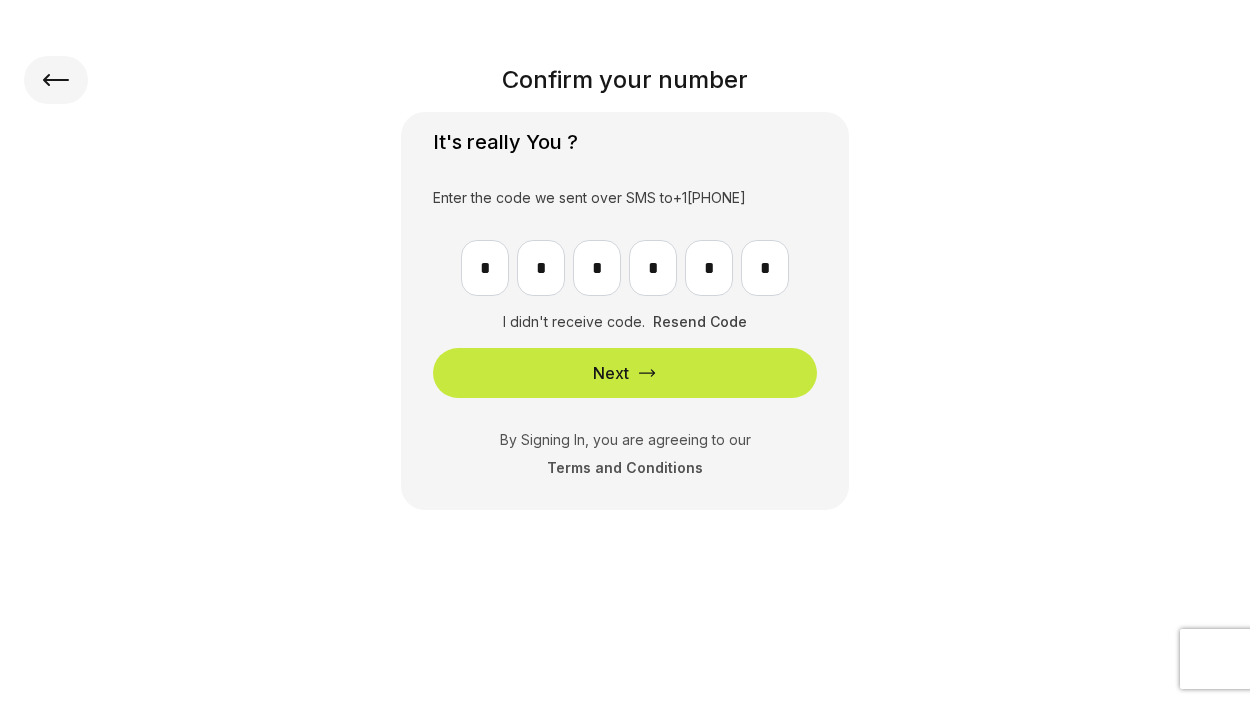 click on "Next" at bounding box center (611, 373) 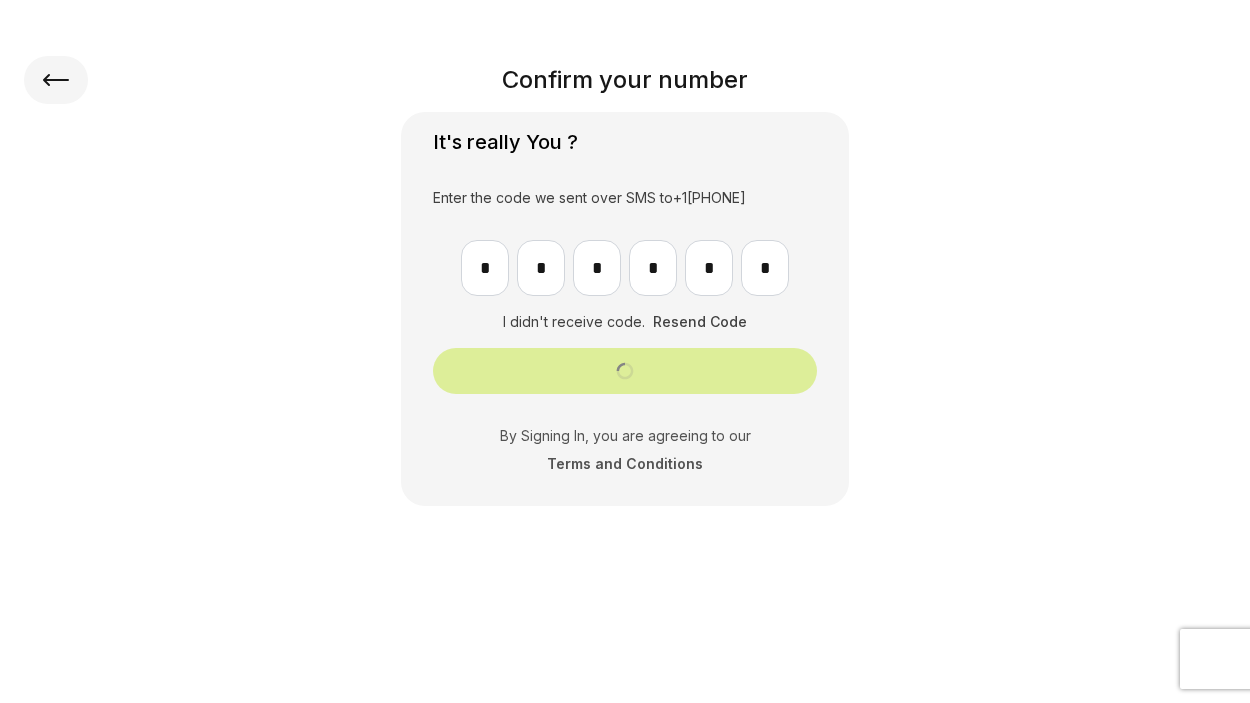 type 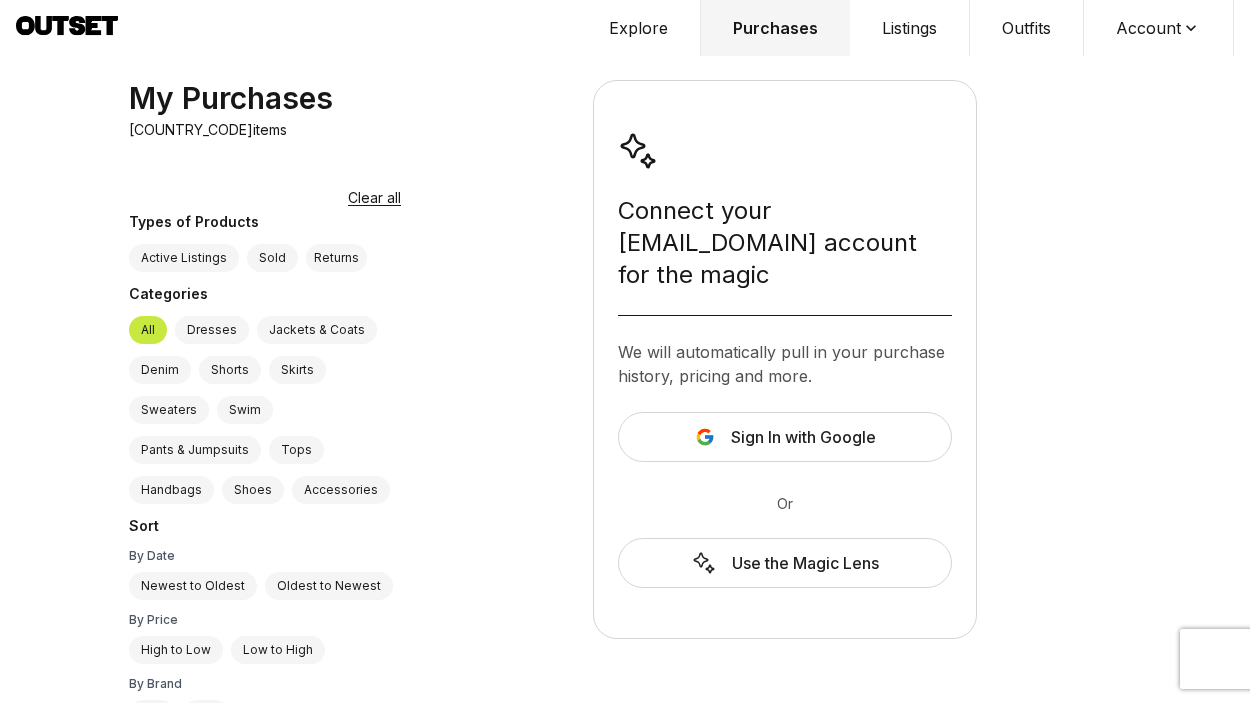click on "Sign In with Google" at bounding box center [803, 437] 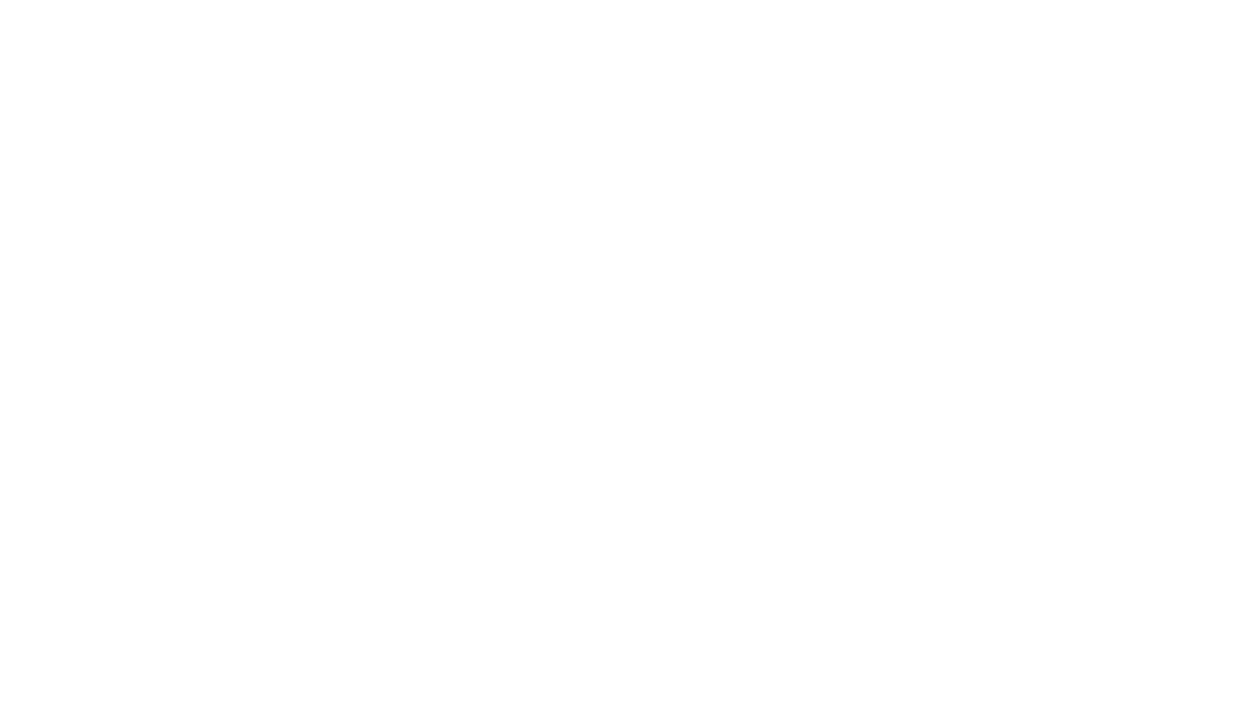 scroll, scrollTop: 0, scrollLeft: 0, axis: both 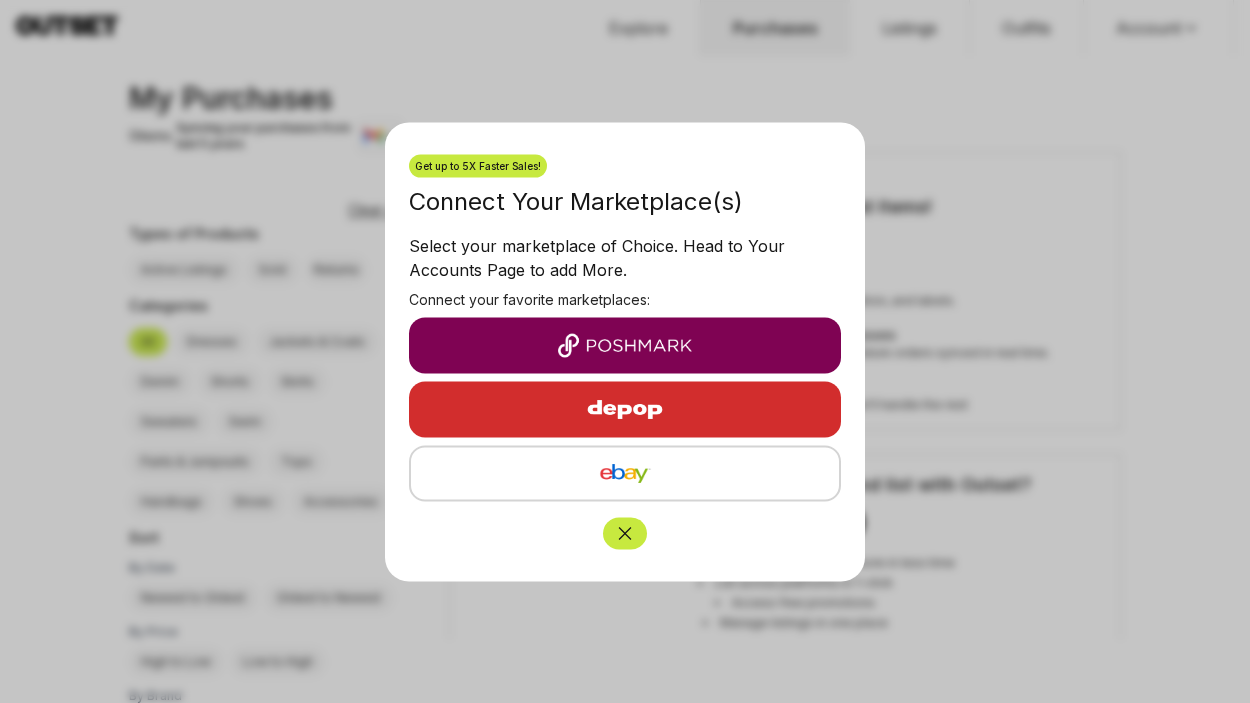 click 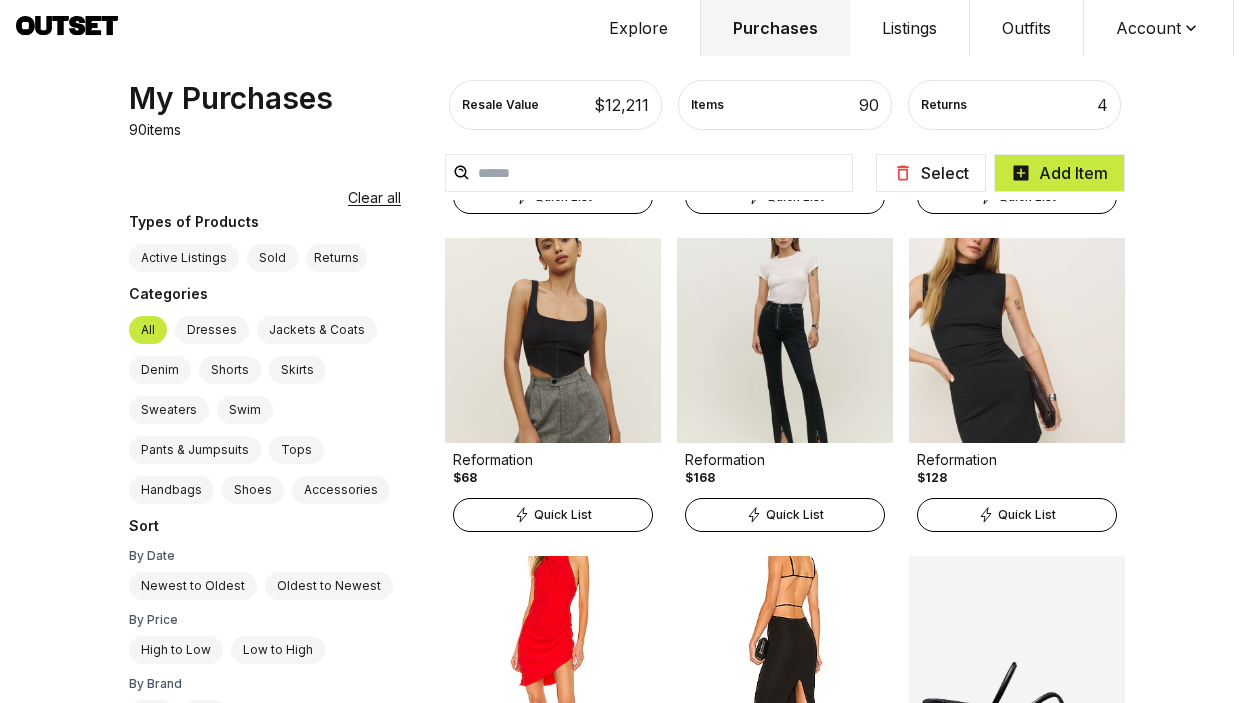 scroll, scrollTop: 7204, scrollLeft: 0, axis: vertical 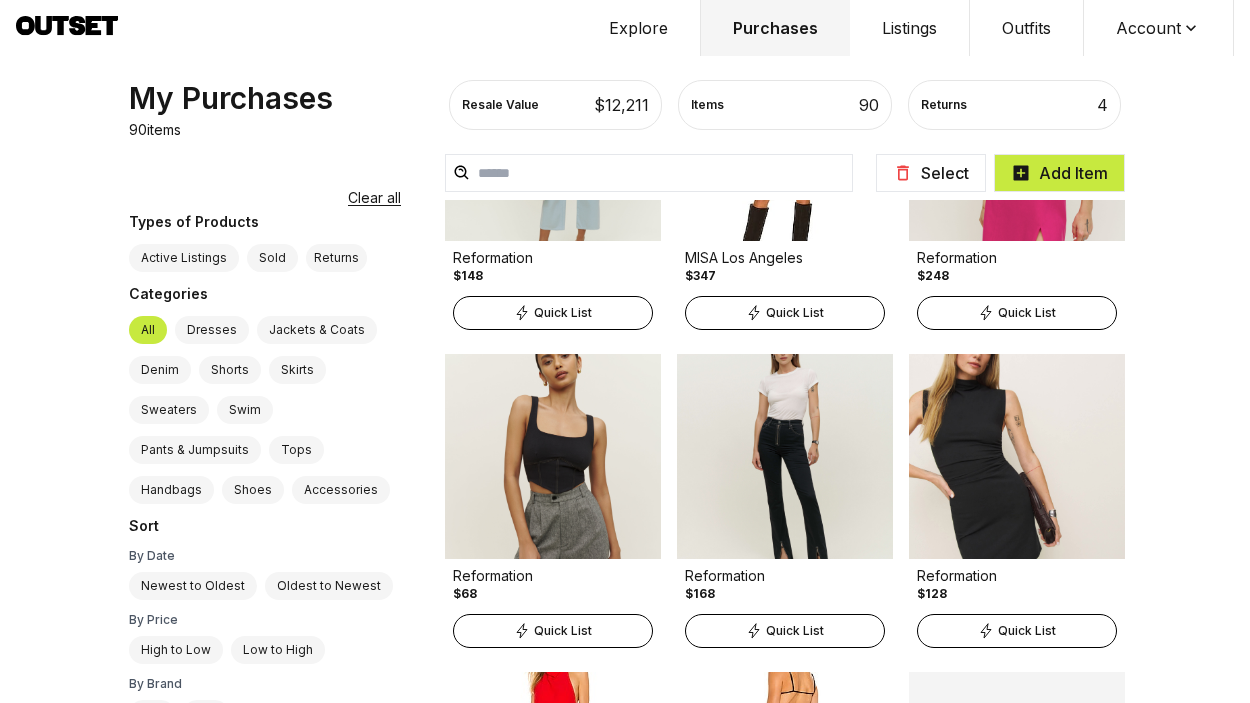 click on "Explore" at bounding box center (639, 28) 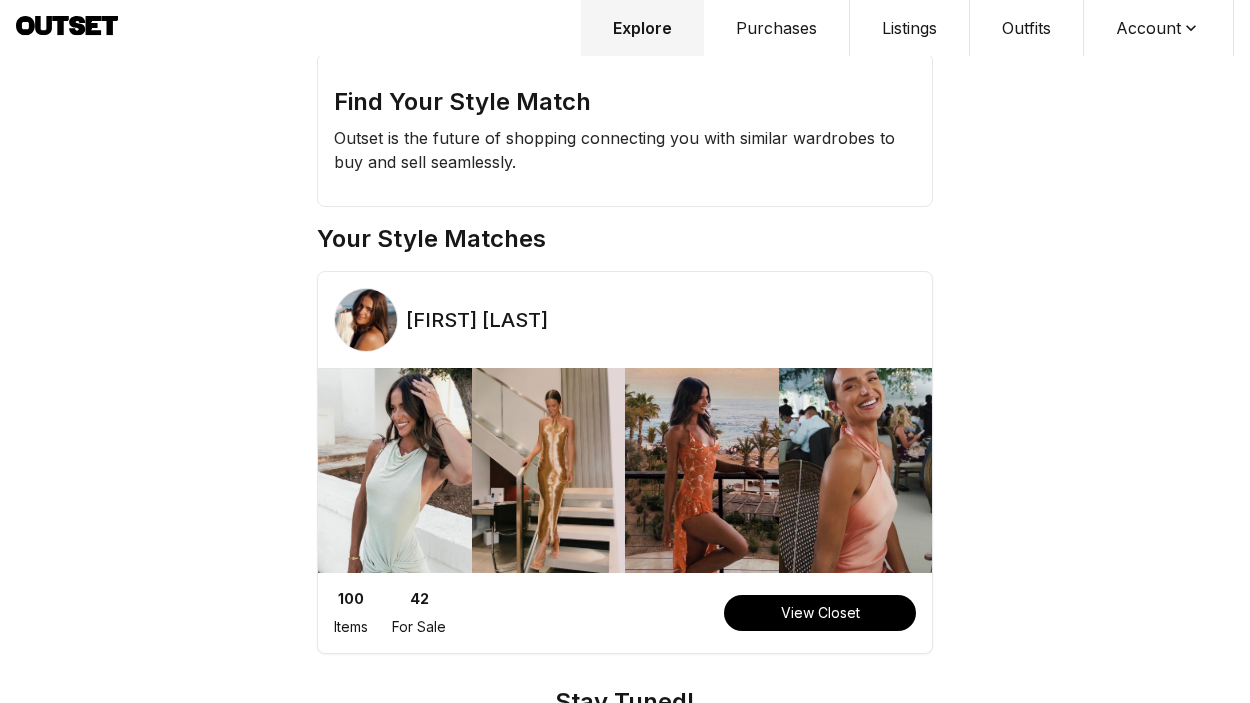 scroll, scrollTop: 0, scrollLeft: 0, axis: both 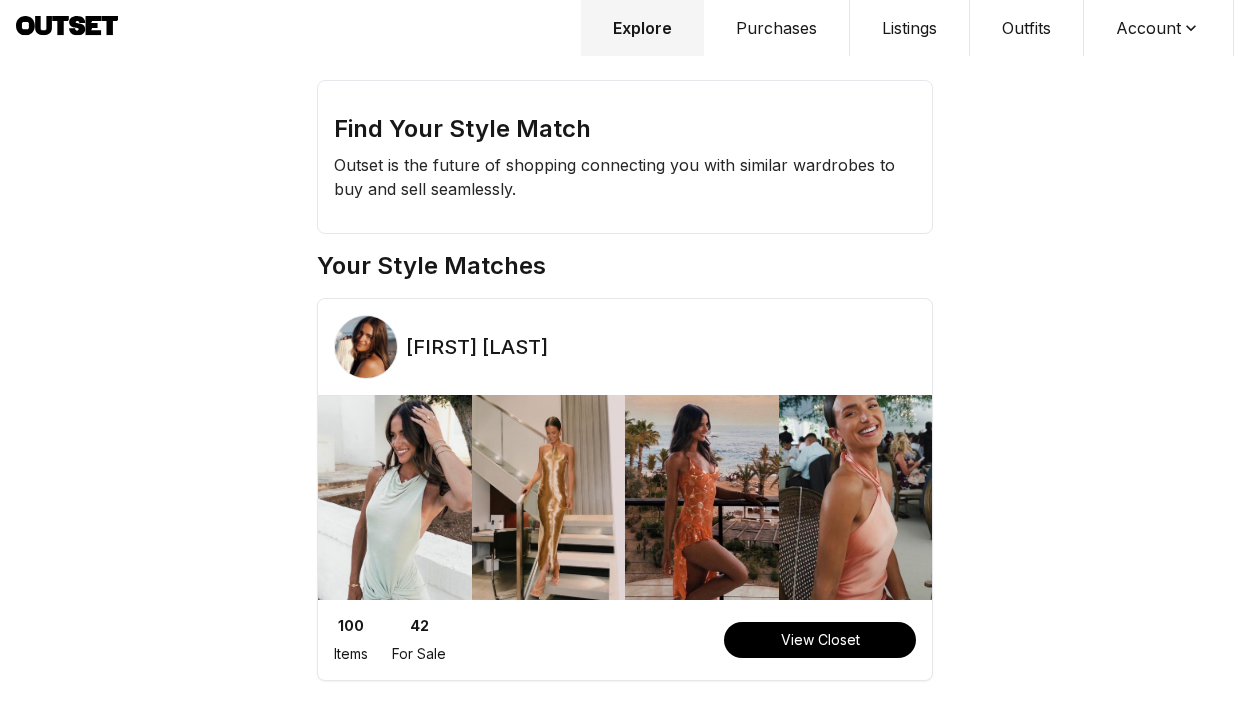 click on "Purchases" at bounding box center (777, 28) 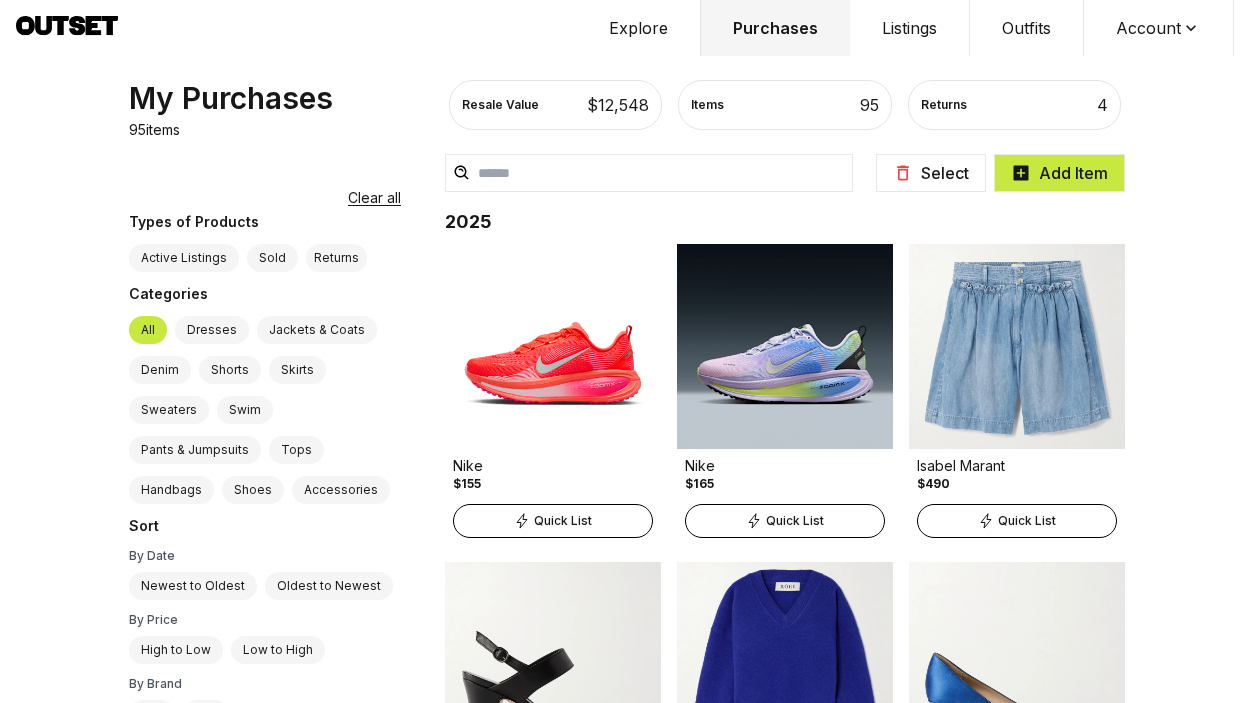 click on "Listings" at bounding box center [910, 28] 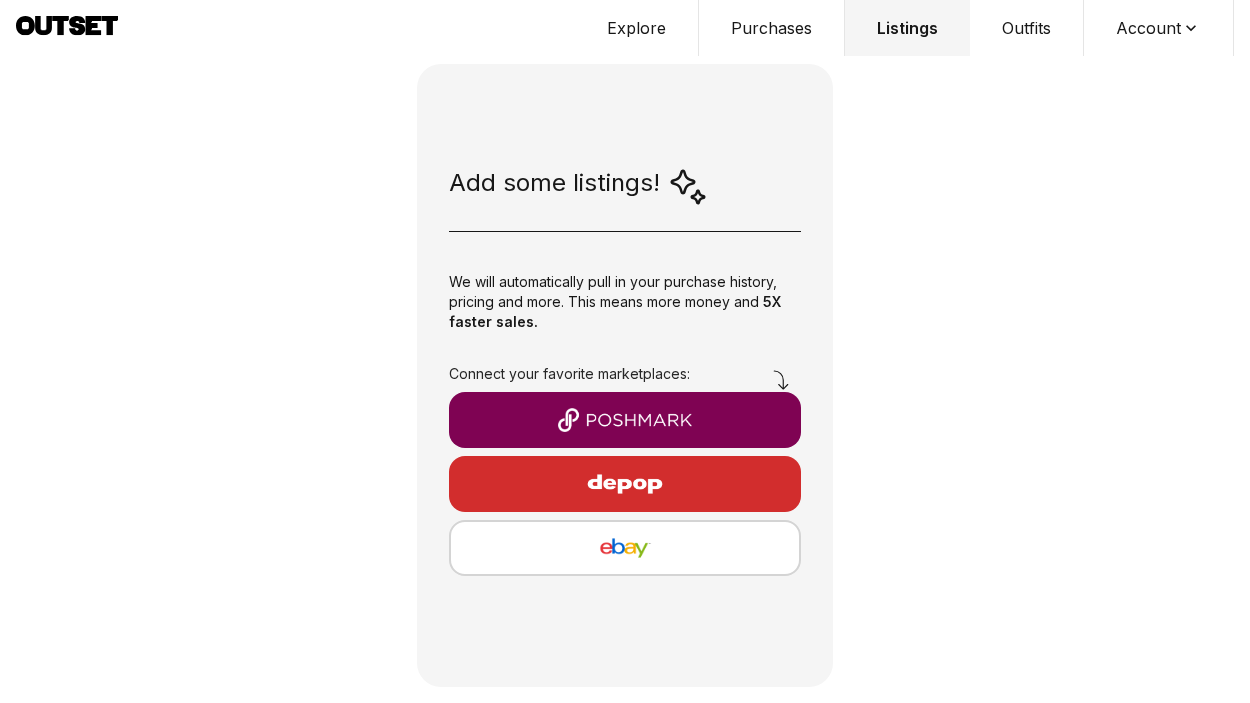 click on "Outfits" at bounding box center (1027, 28) 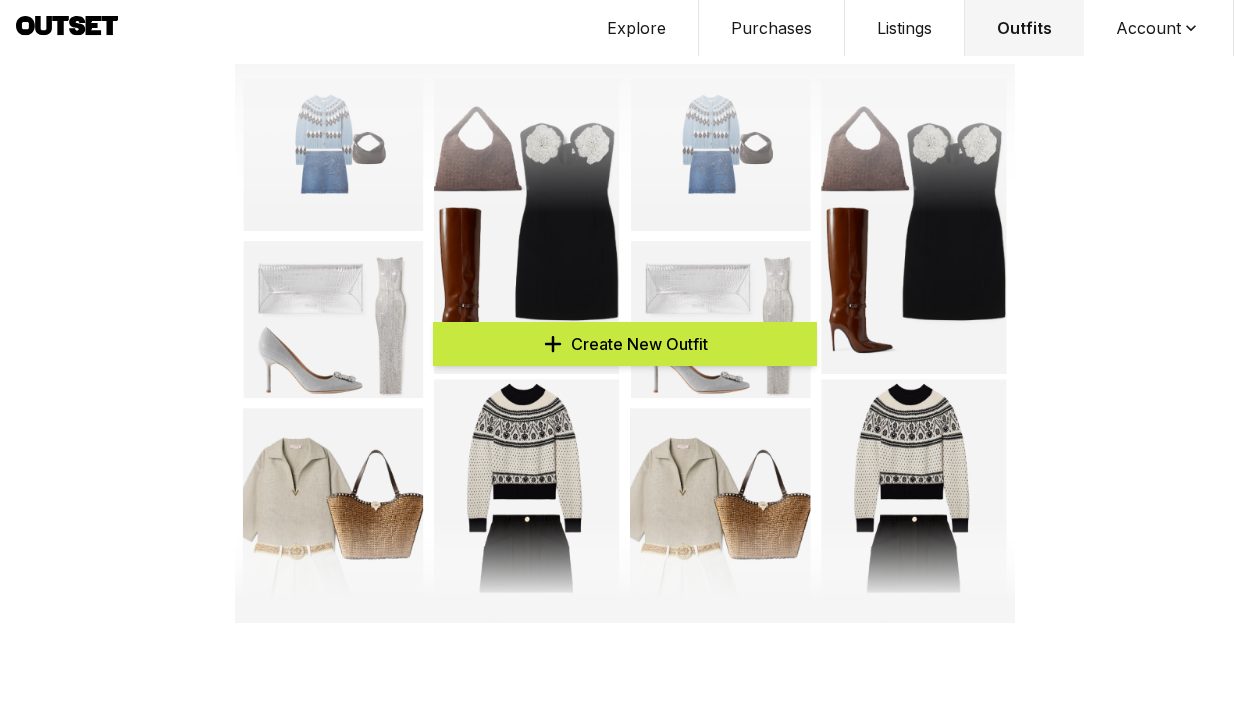 click on "Create New Outfit" at bounding box center (625, 344) 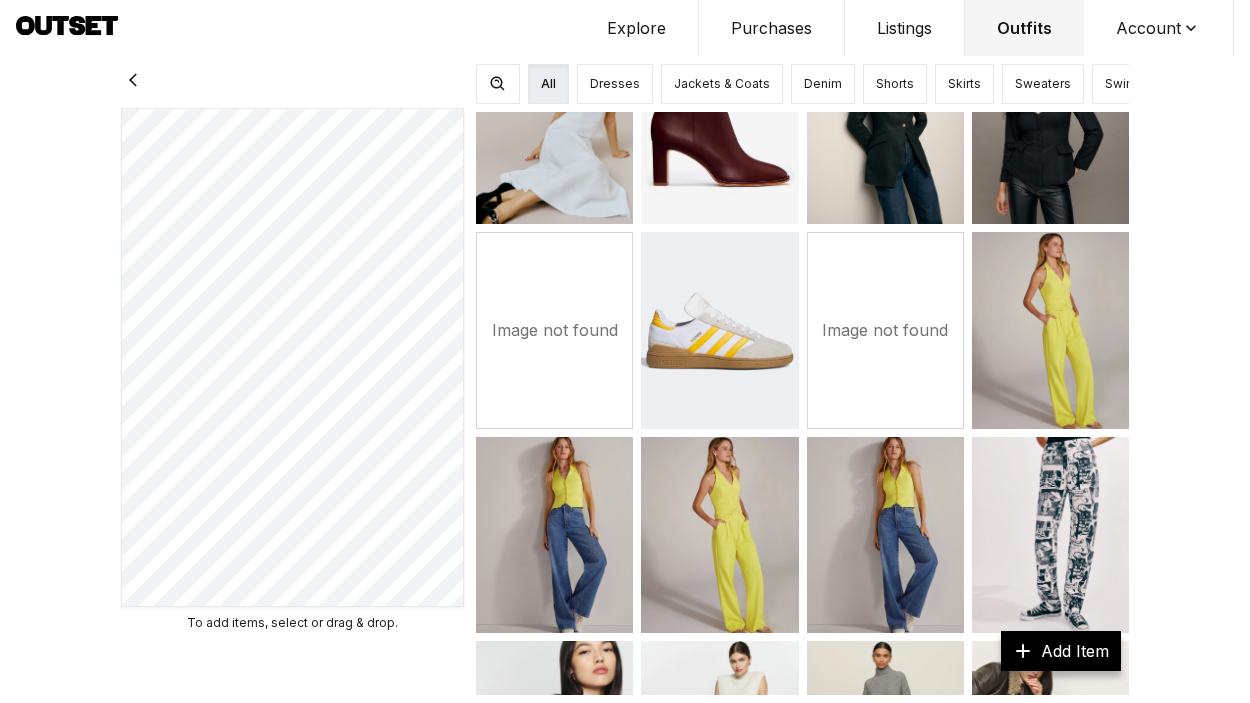 scroll, scrollTop: 1323, scrollLeft: 0, axis: vertical 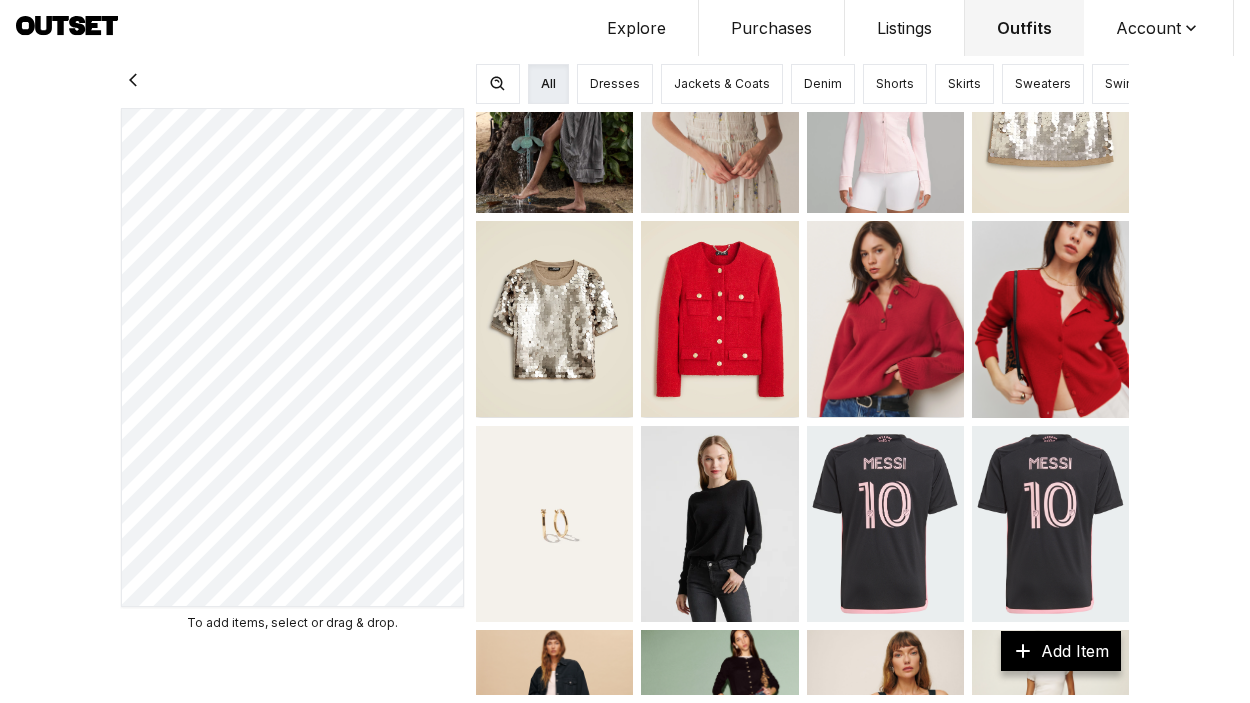 click on "Explore" at bounding box center (637, 28) 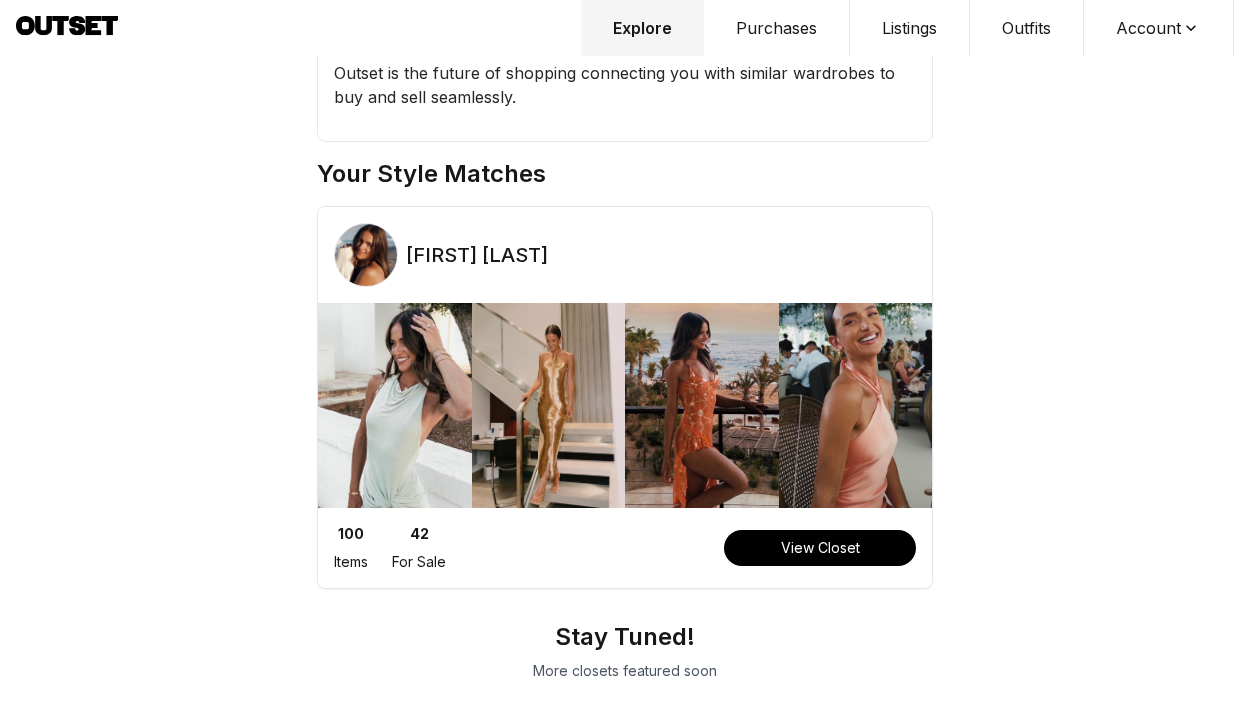 scroll, scrollTop: 109, scrollLeft: 0, axis: vertical 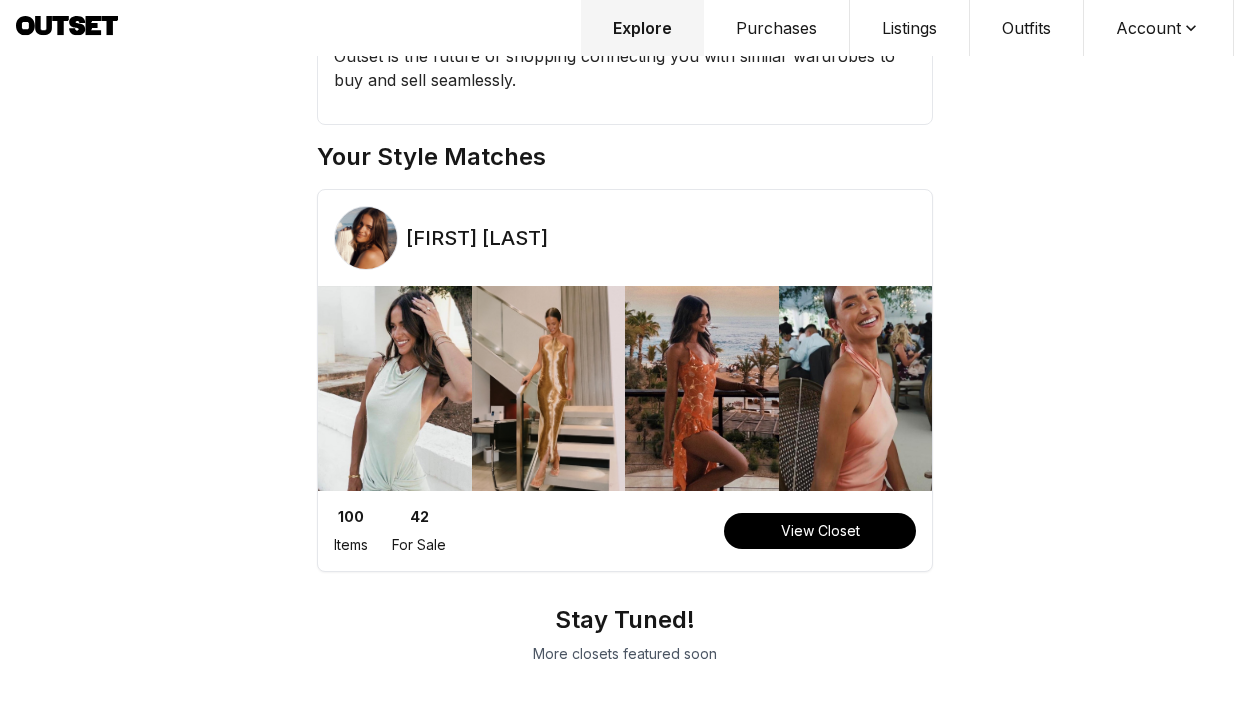 click on "View Closet" at bounding box center [820, 531] 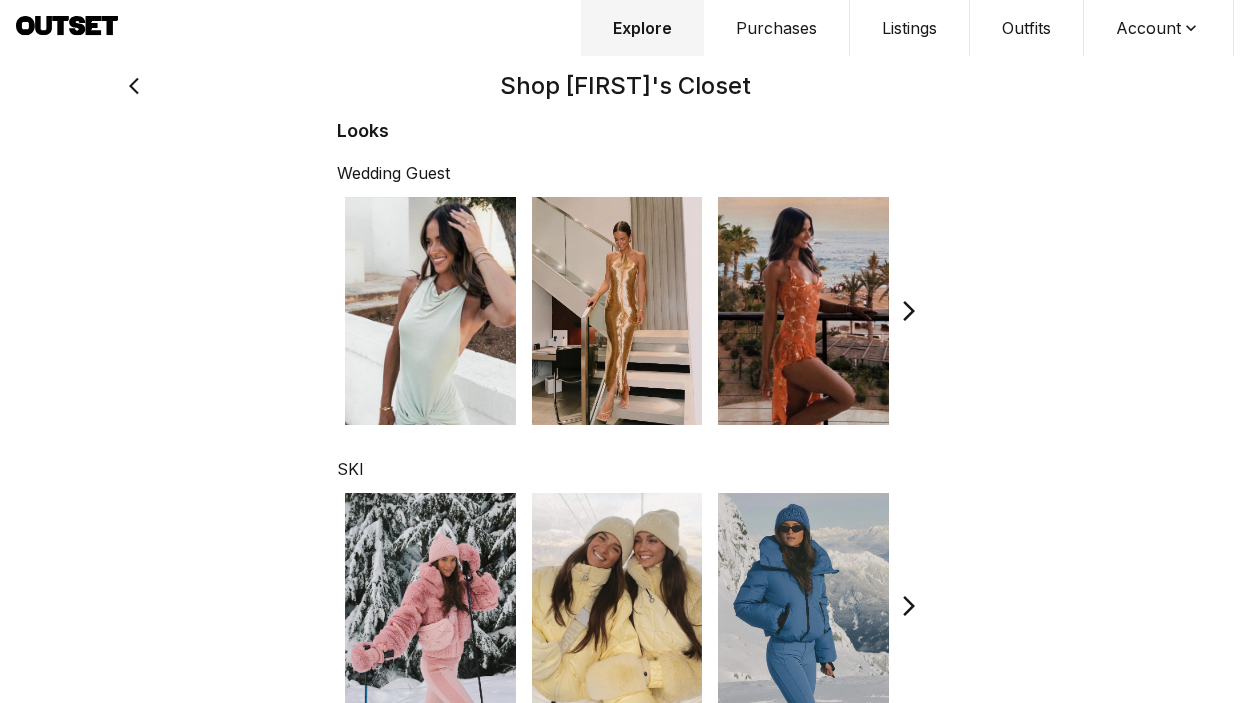 scroll, scrollTop: 138, scrollLeft: 0, axis: vertical 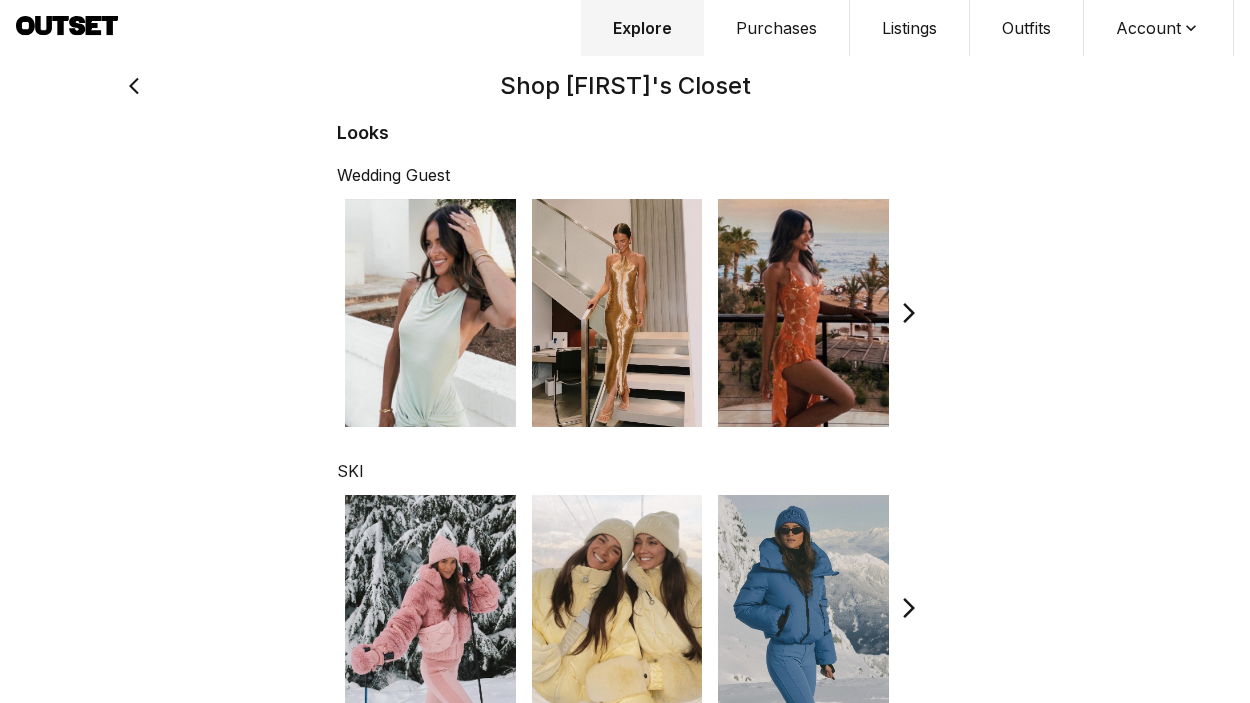 click 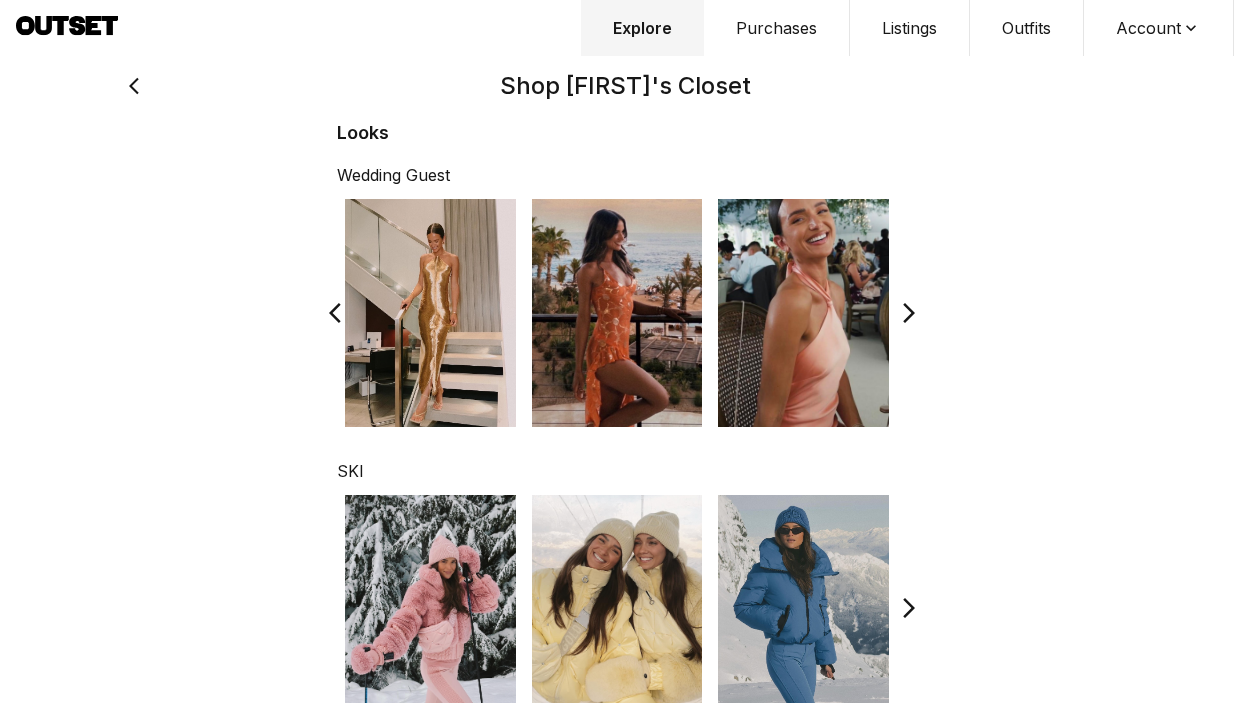 click 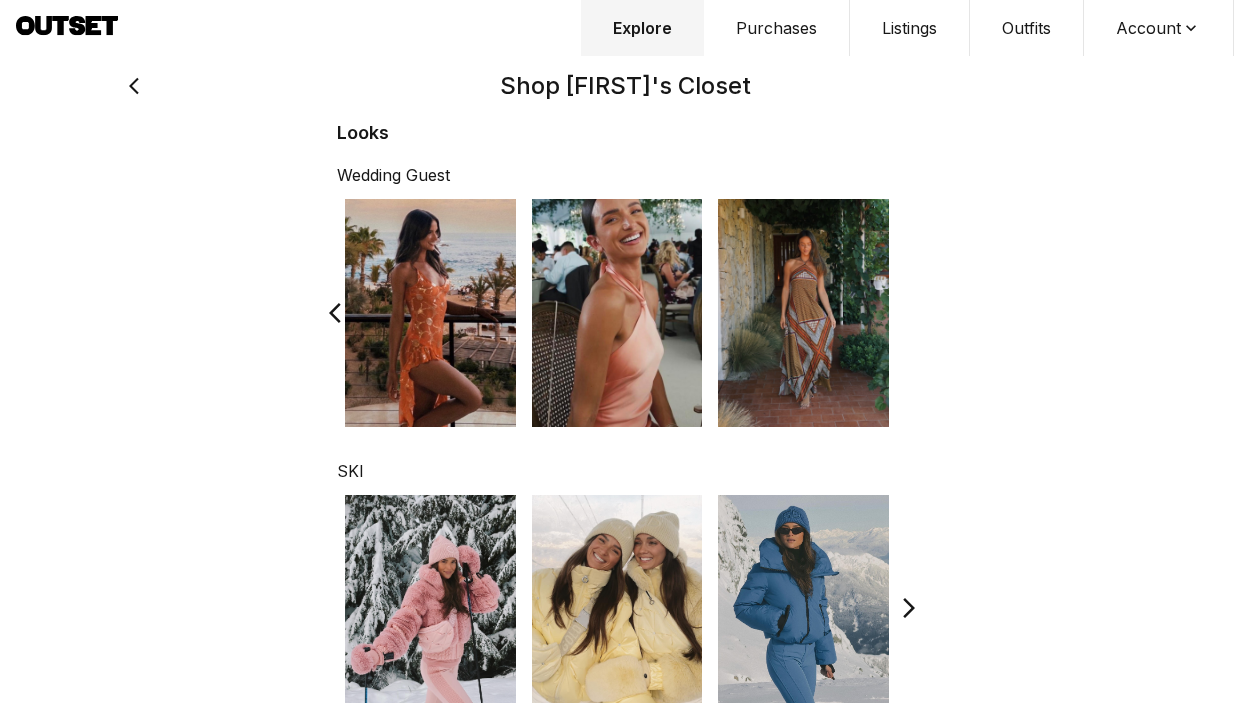 click at bounding box center (625, 313) 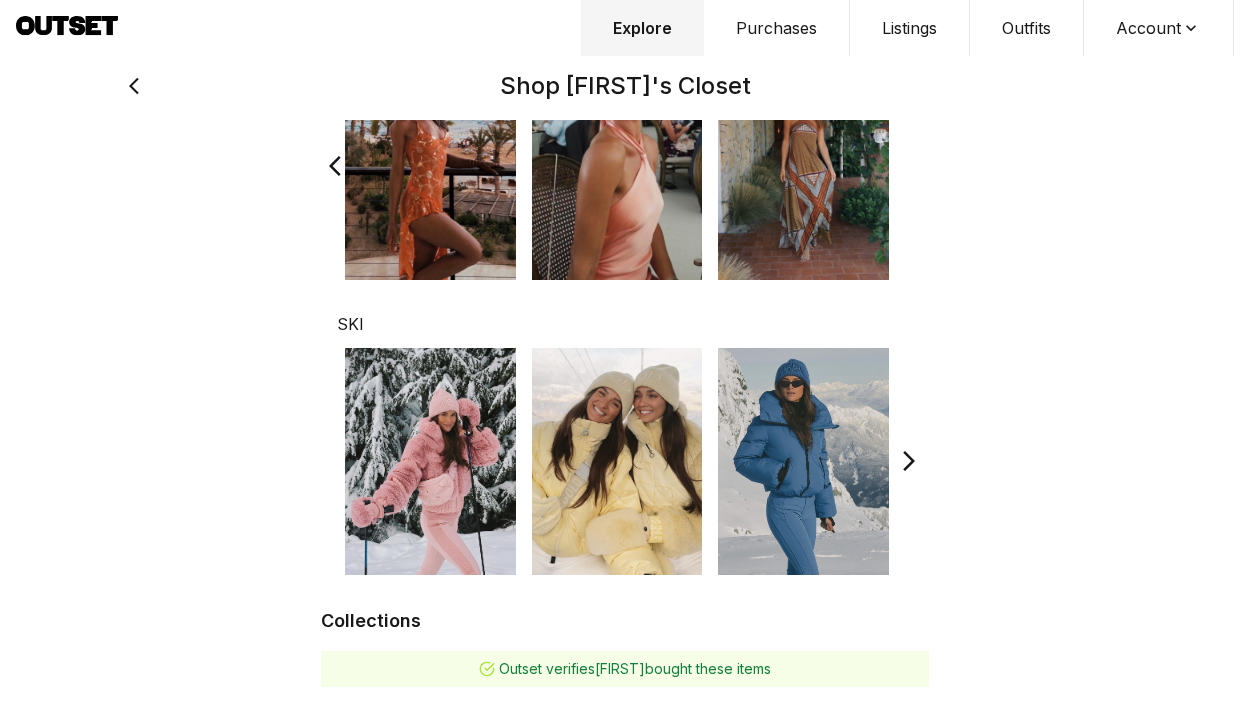 scroll, scrollTop: 320, scrollLeft: 0, axis: vertical 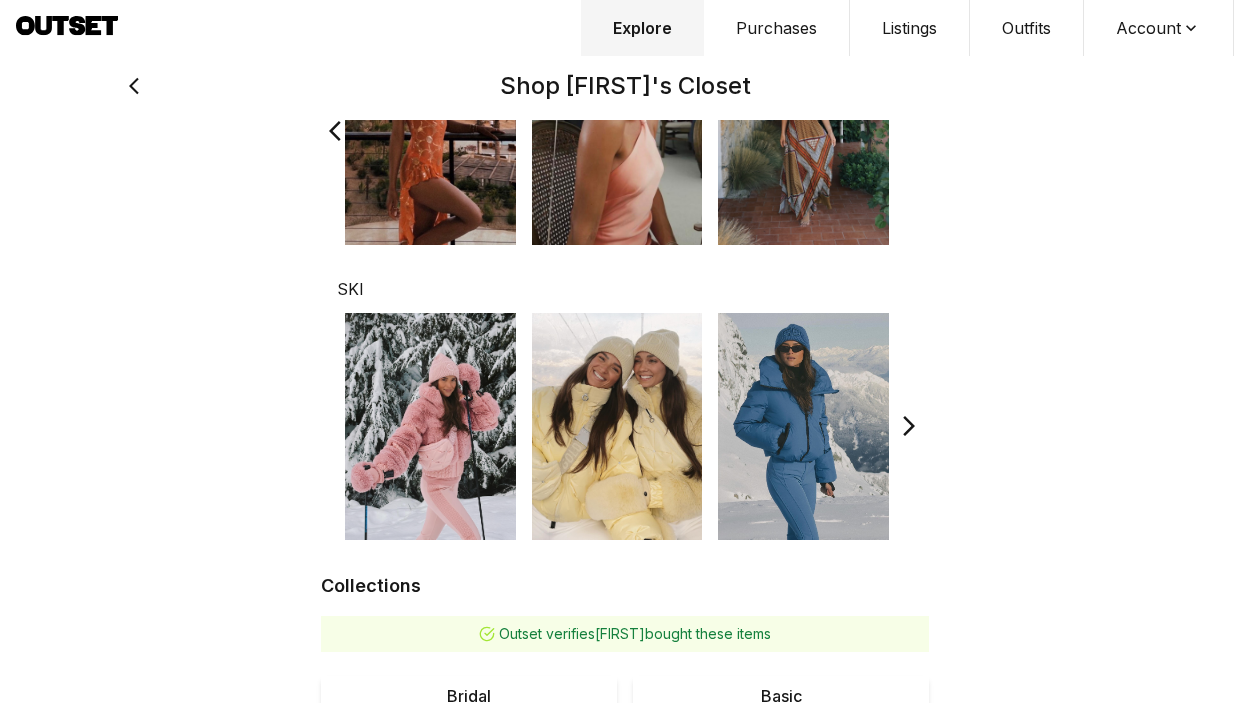 click 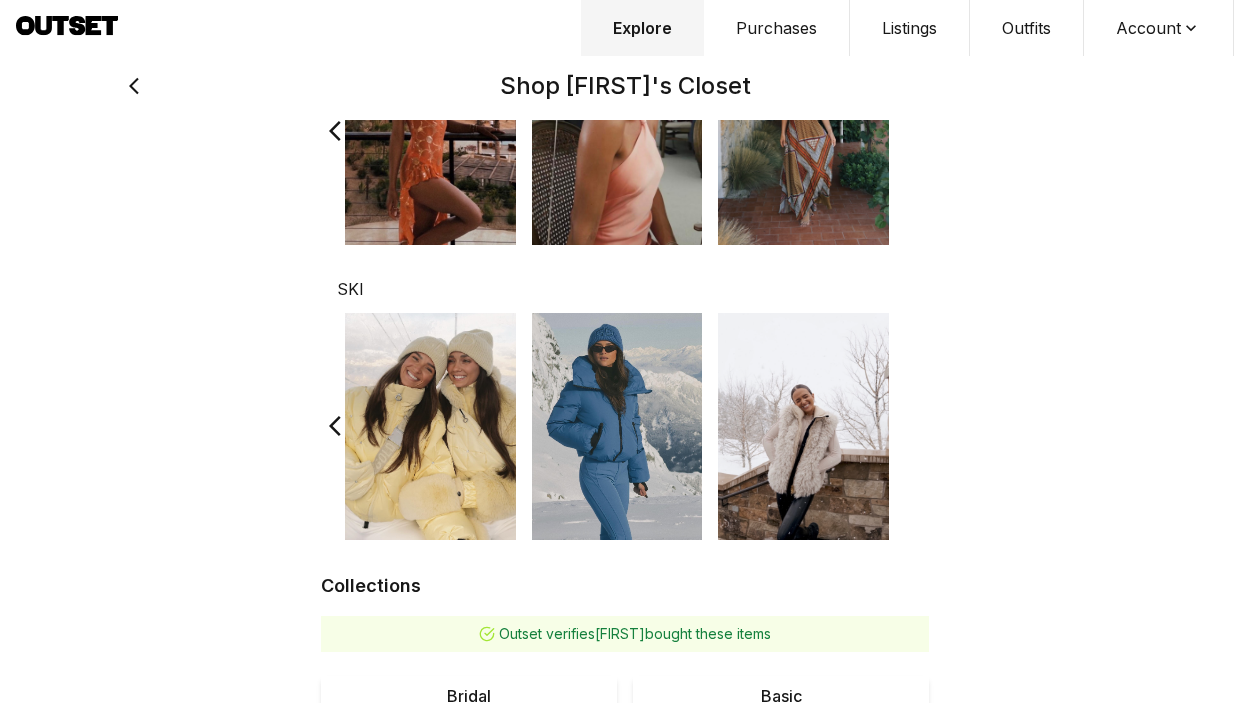 click at bounding box center (625, 427) 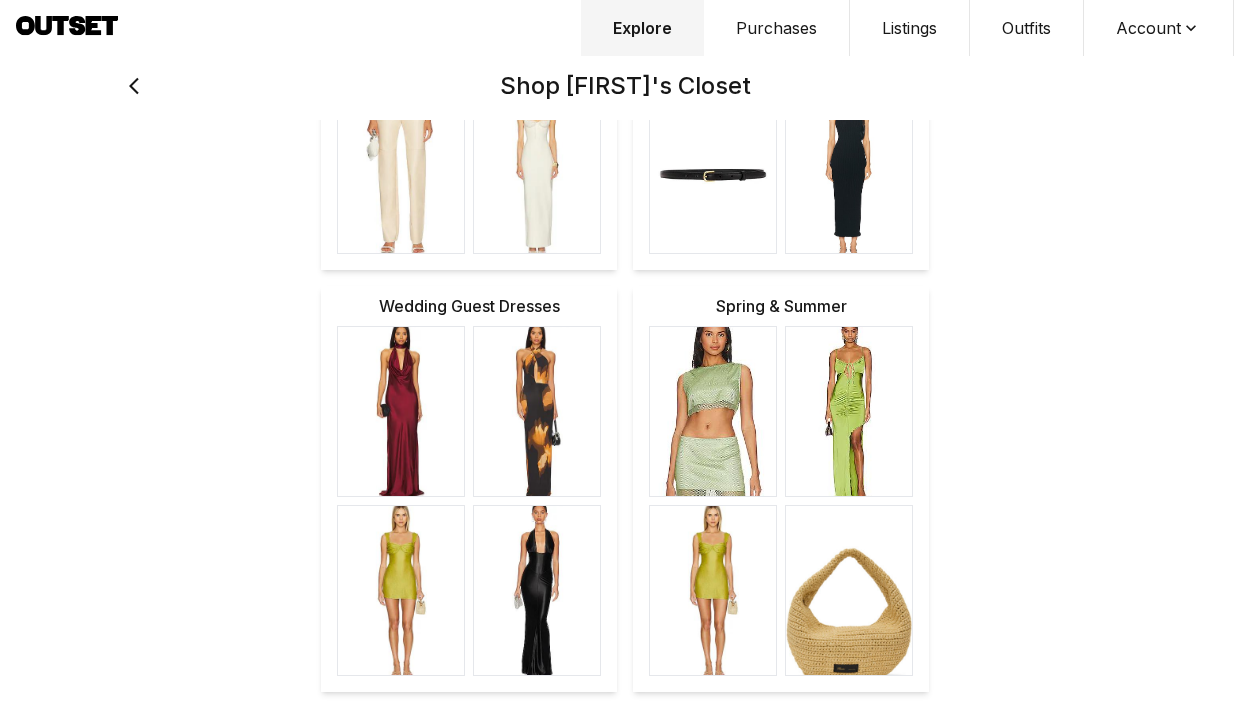 scroll, scrollTop: 1104, scrollLeft: 0, axis: vertical 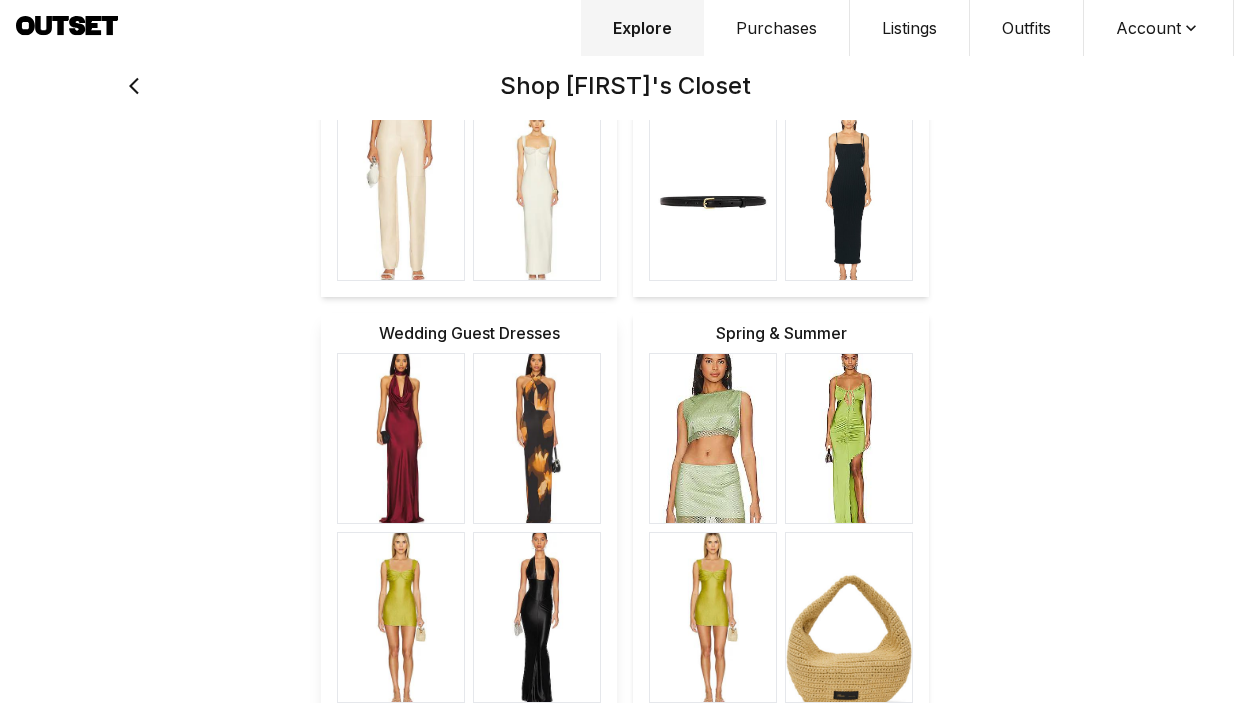 click on "Wedding Guest Dresses" at bounding box center [469, 333] 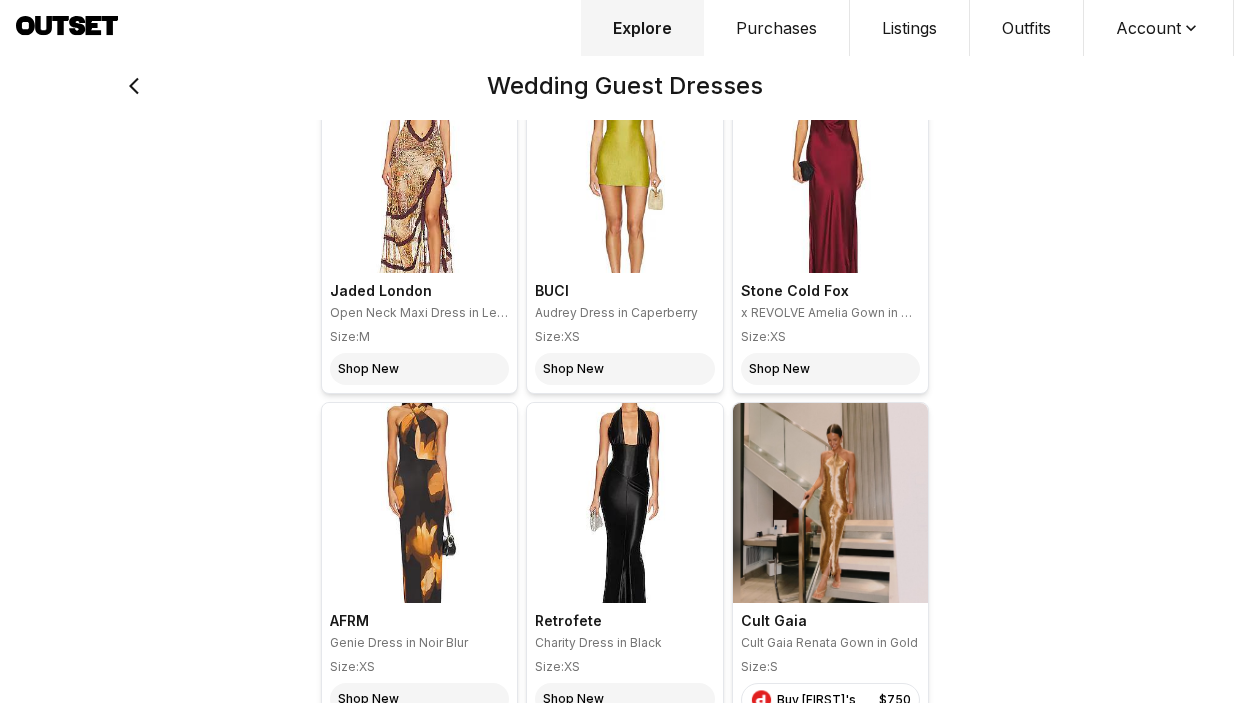 scroll, scrollTop: 188, scrollLeft: 0, axis: vertical 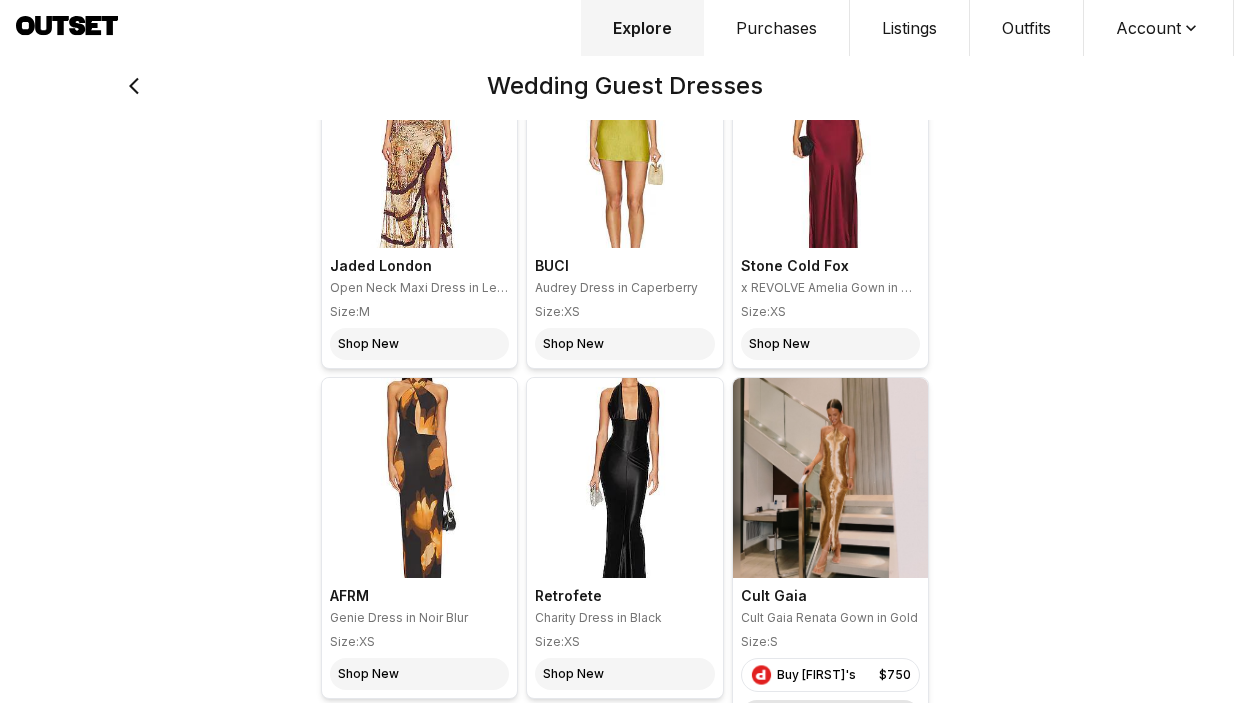 click at bounding box center [830, 478] 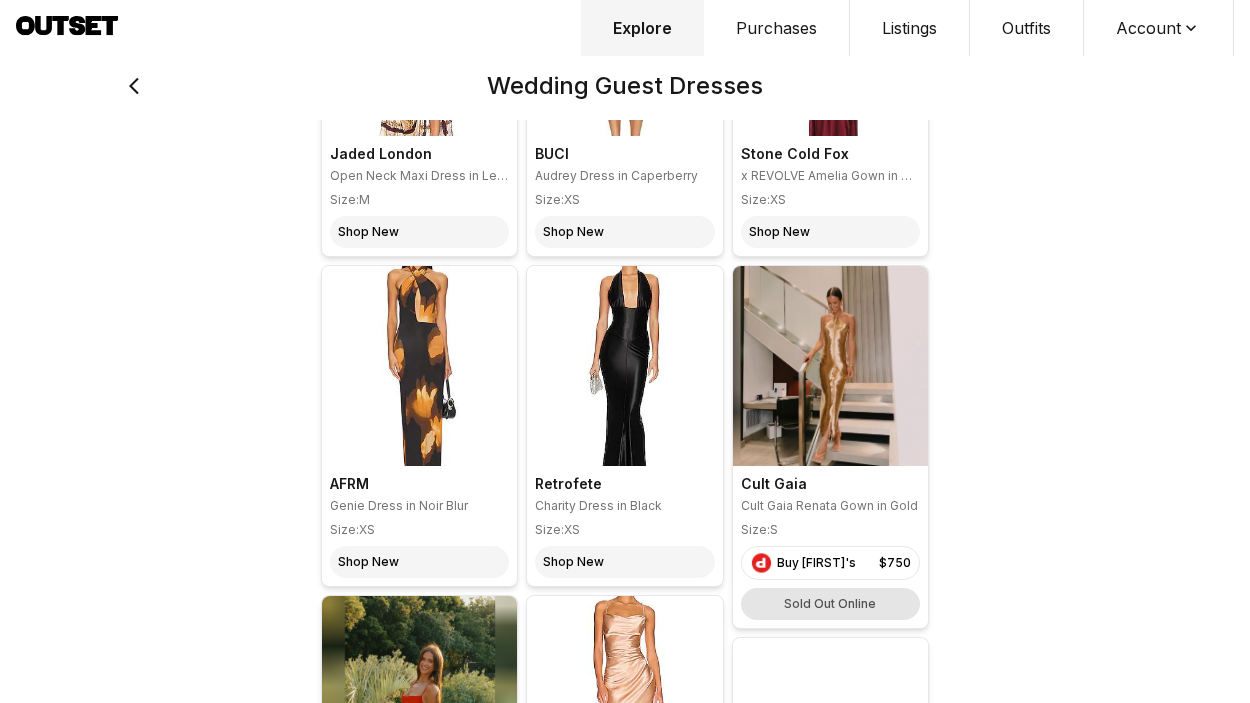 scroll, scrollTop: 317, scrollLeft: 0, axis: vertical 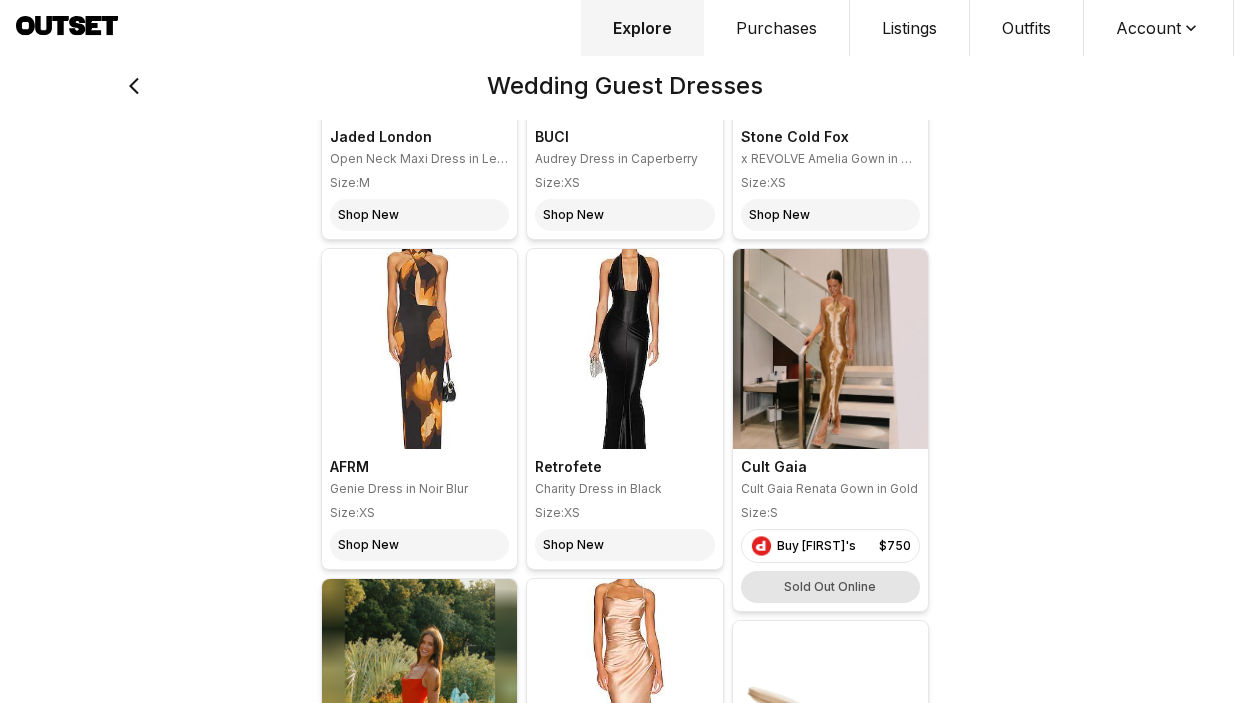 click 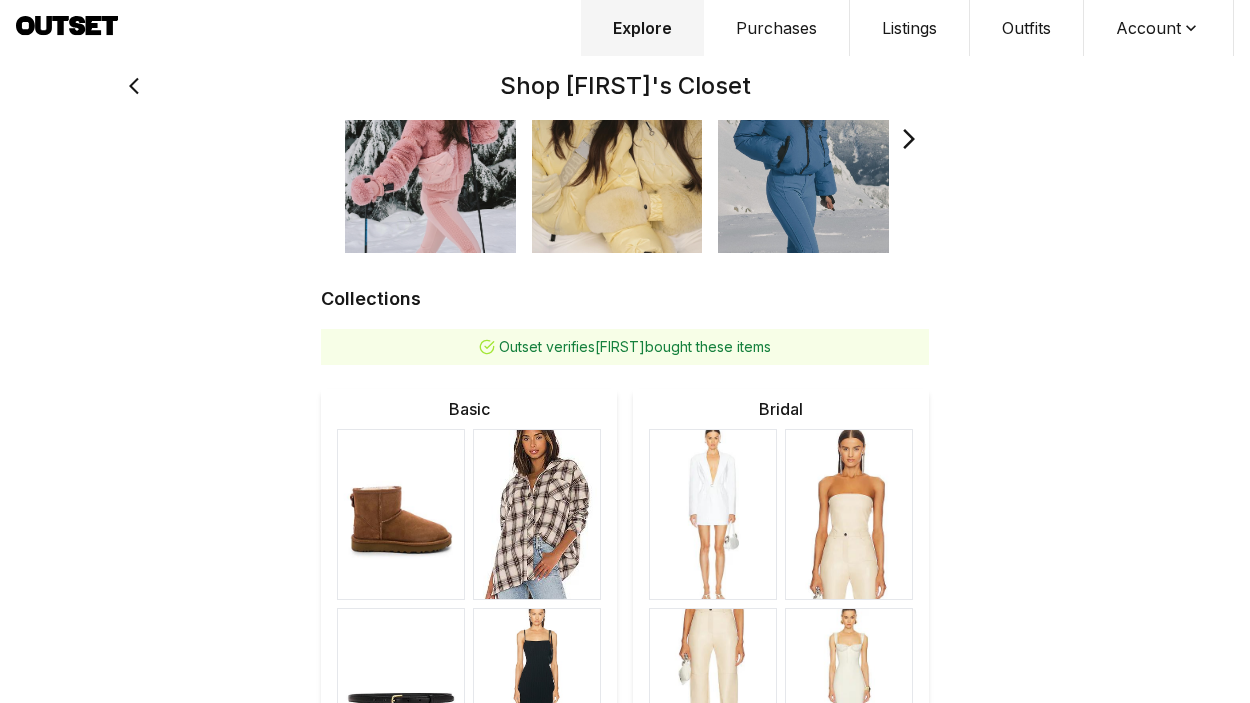 scroll, scrollTop: 675, scrollLeft: 0, axis: vertical 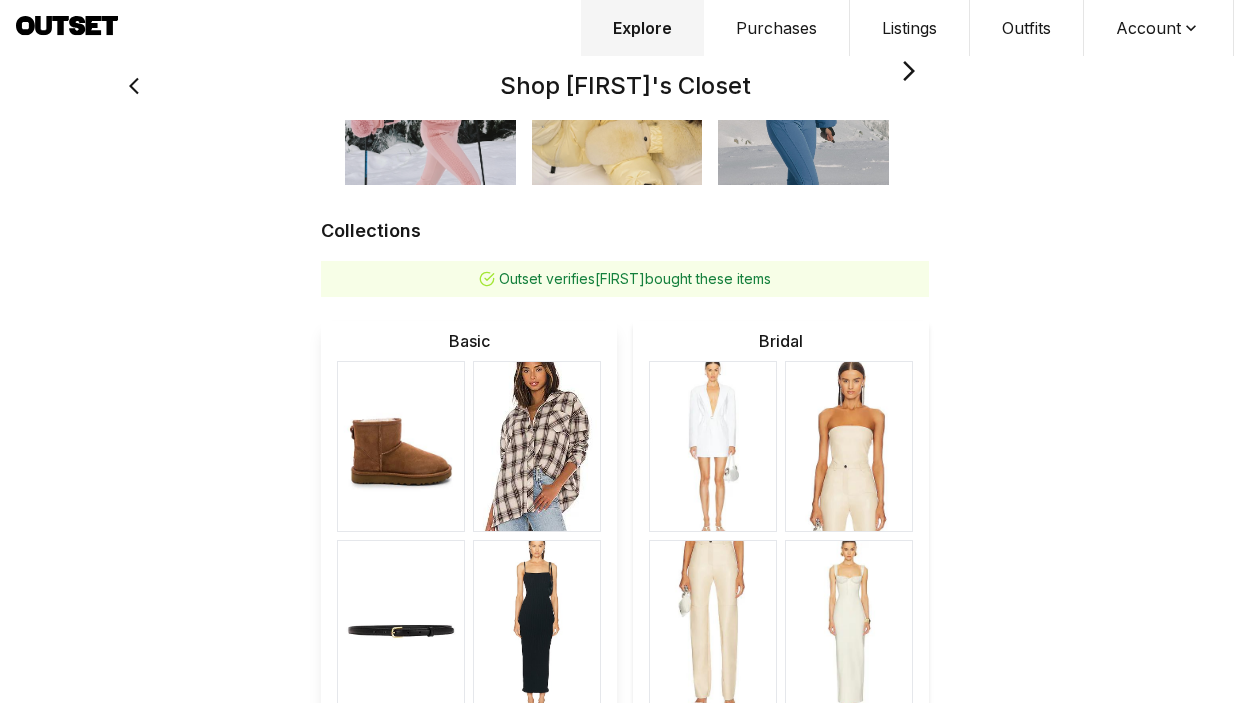 click on "Basic" at bounding box center (469, 341) 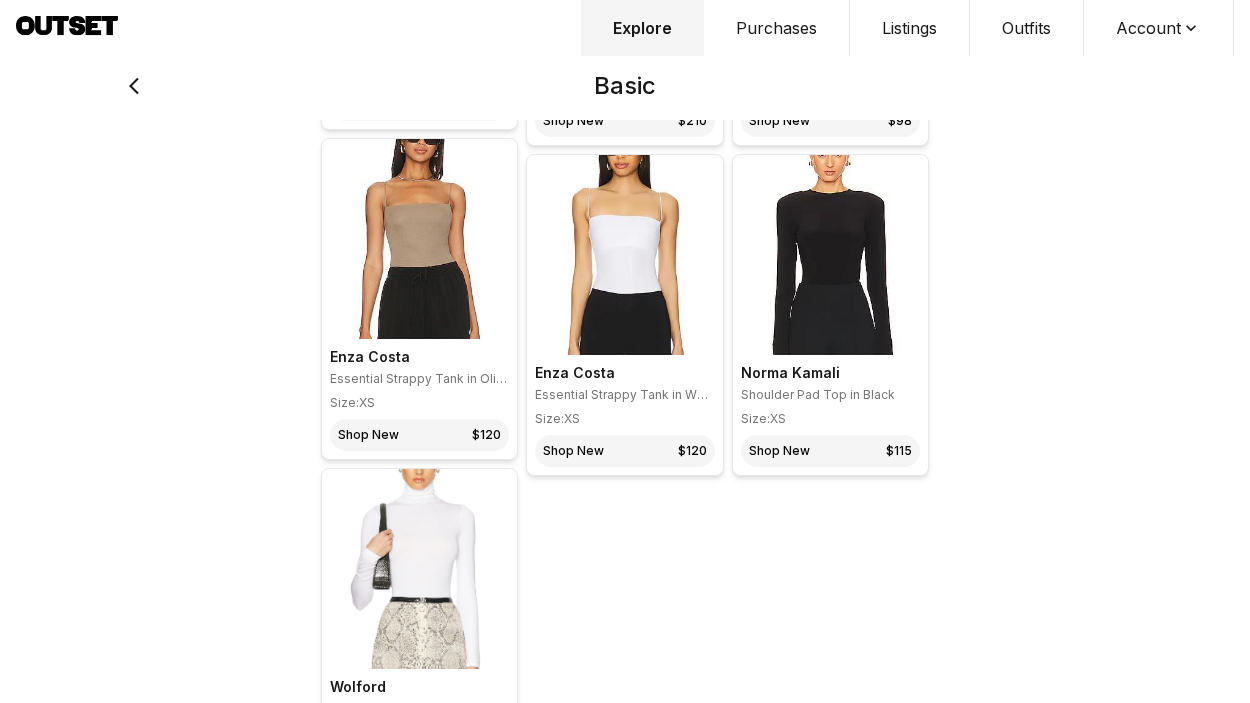 scroll, scrollTop: 1158, scrollLeft: 0, axis: vertical 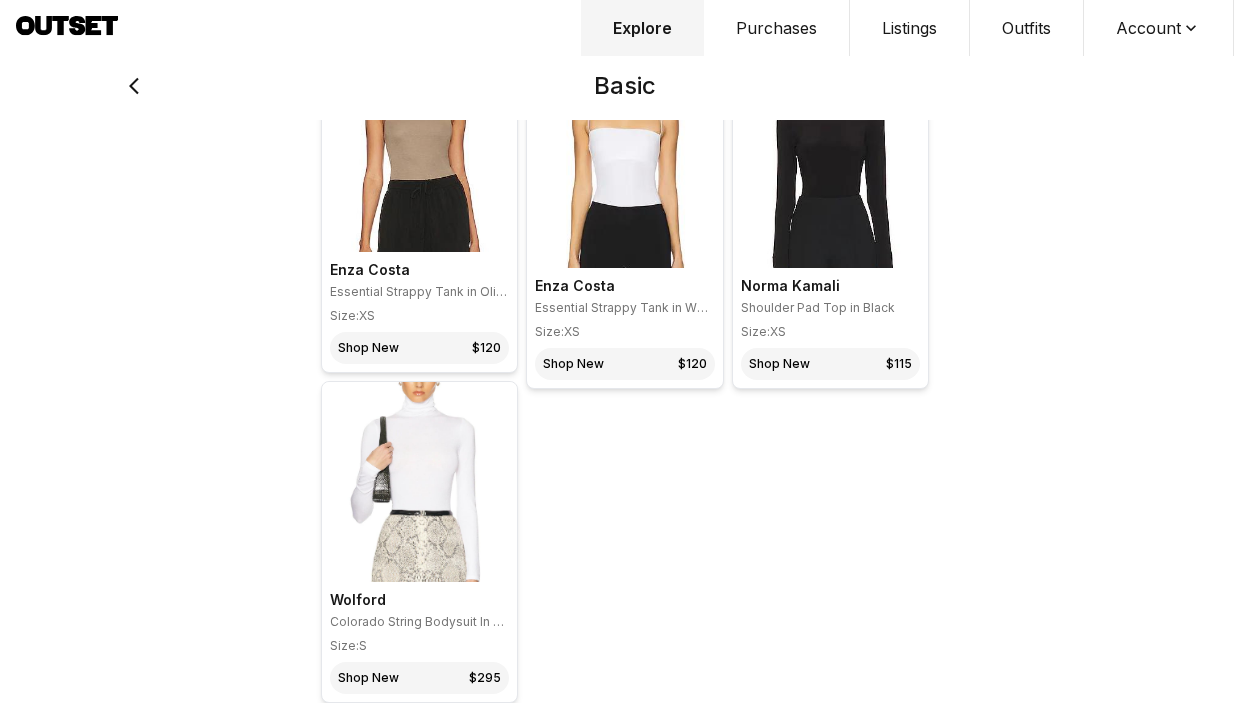 click on "Explore" at bounding box center [642, 28] 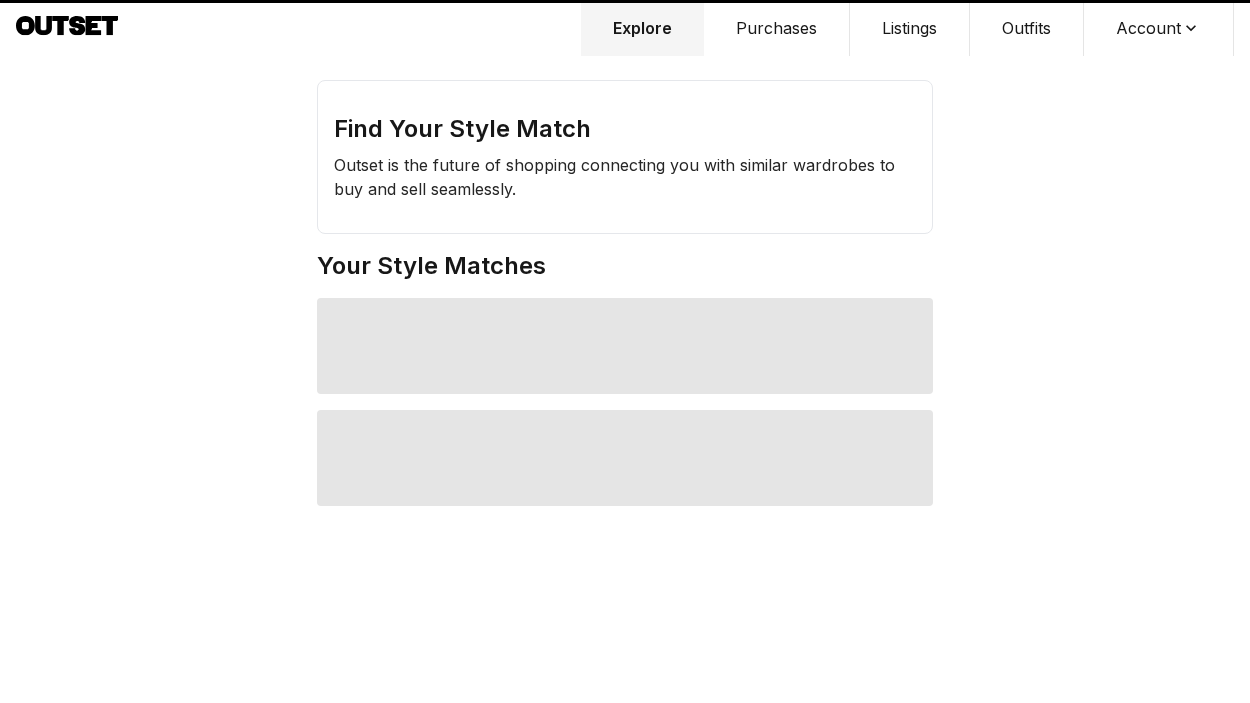 scroll, scrollTop: 0, scrollLeft: 0, axis: both 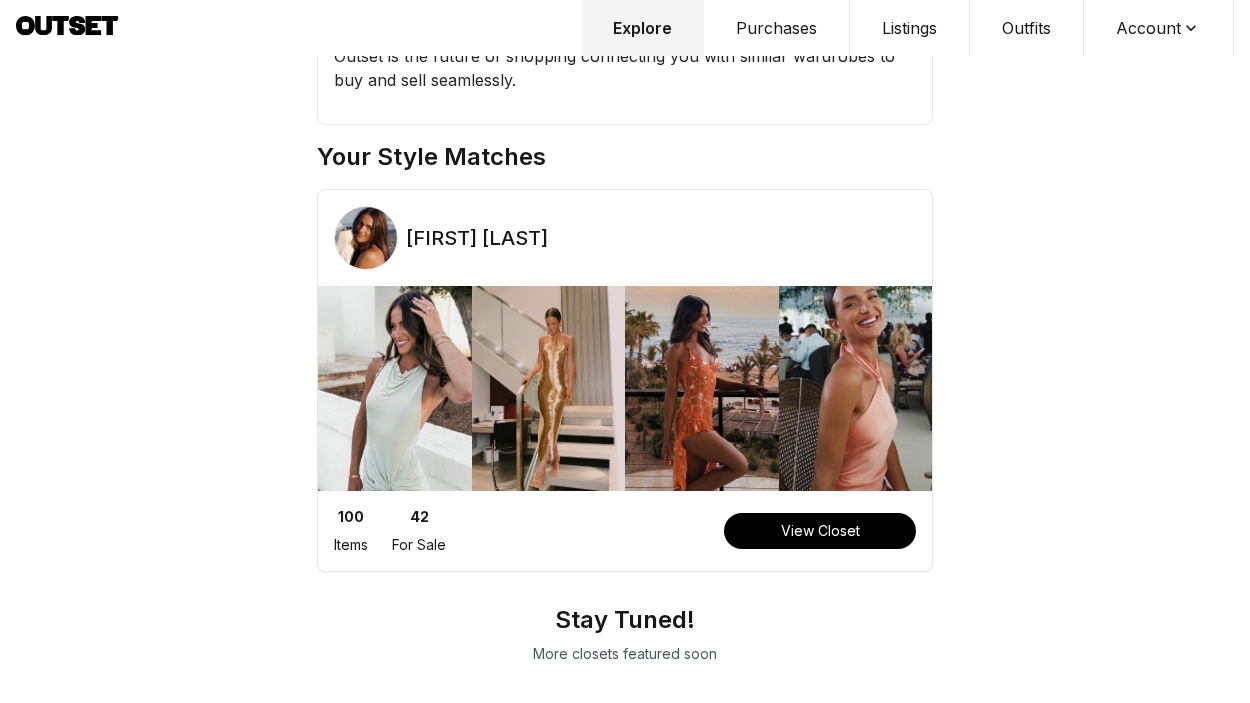 click on "Purchases" at bounding box center [777, 28] 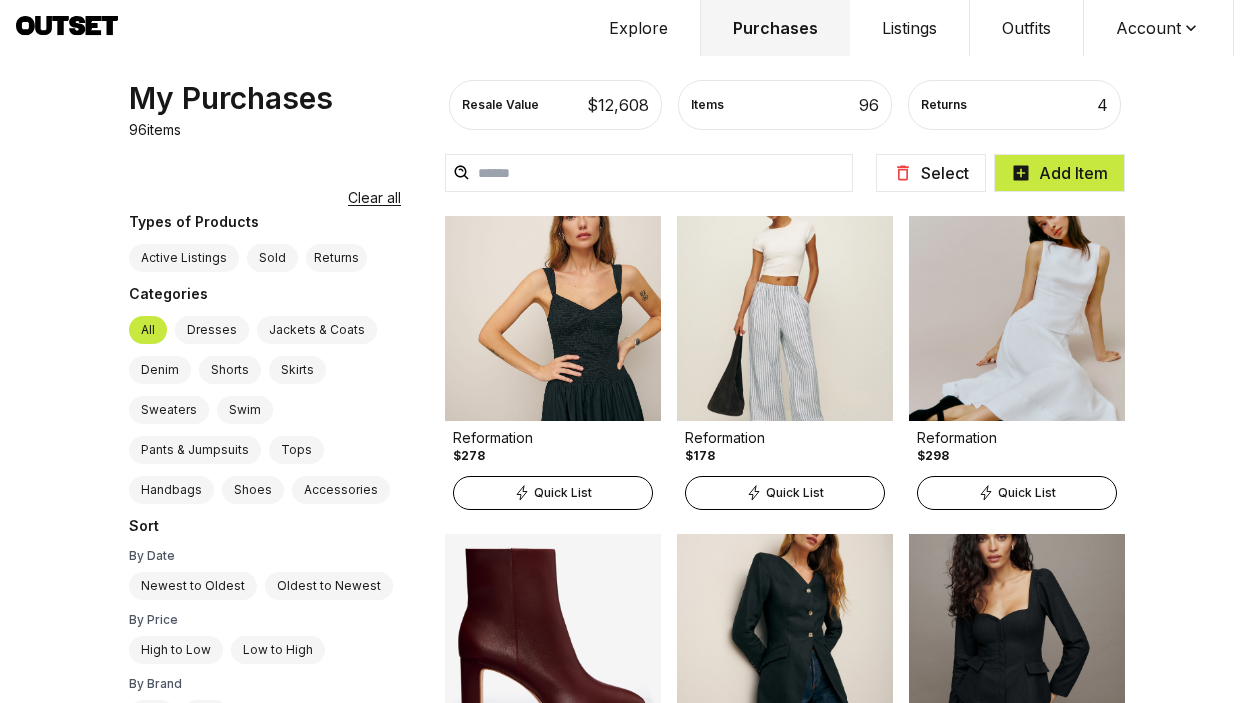 scroll, scrollTop: 4174, scrollLeft: 0, axis: vertical 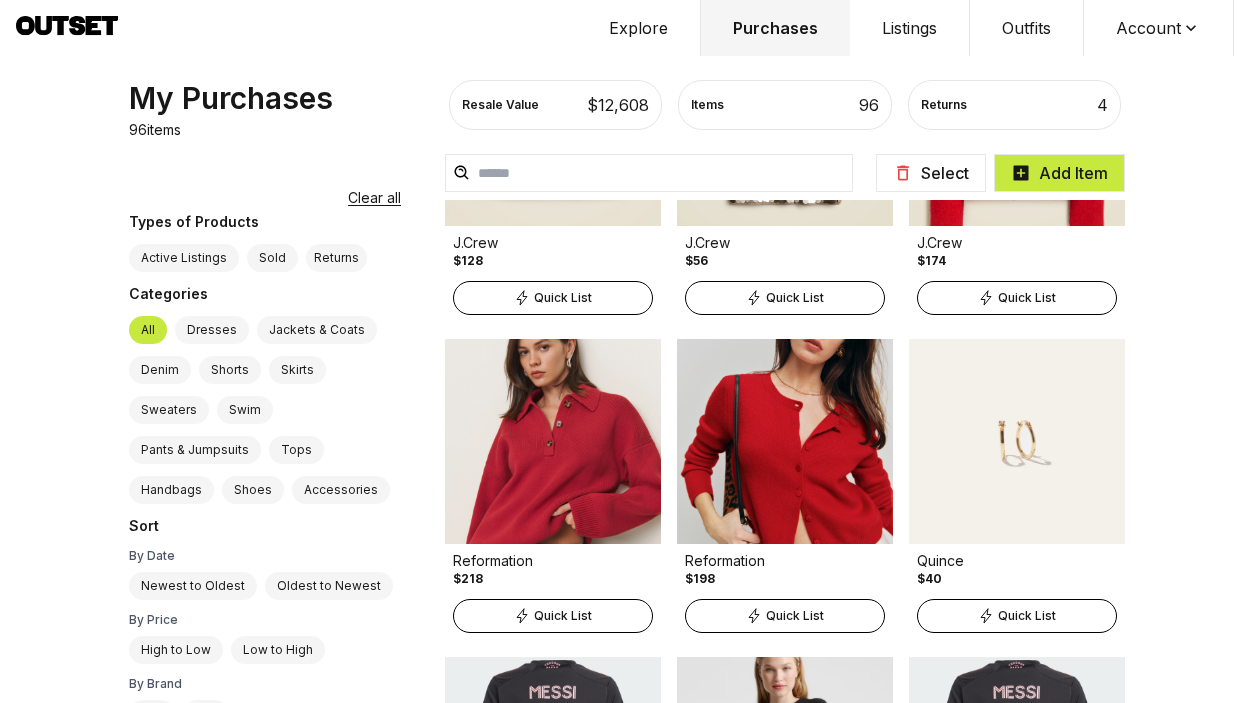 type 